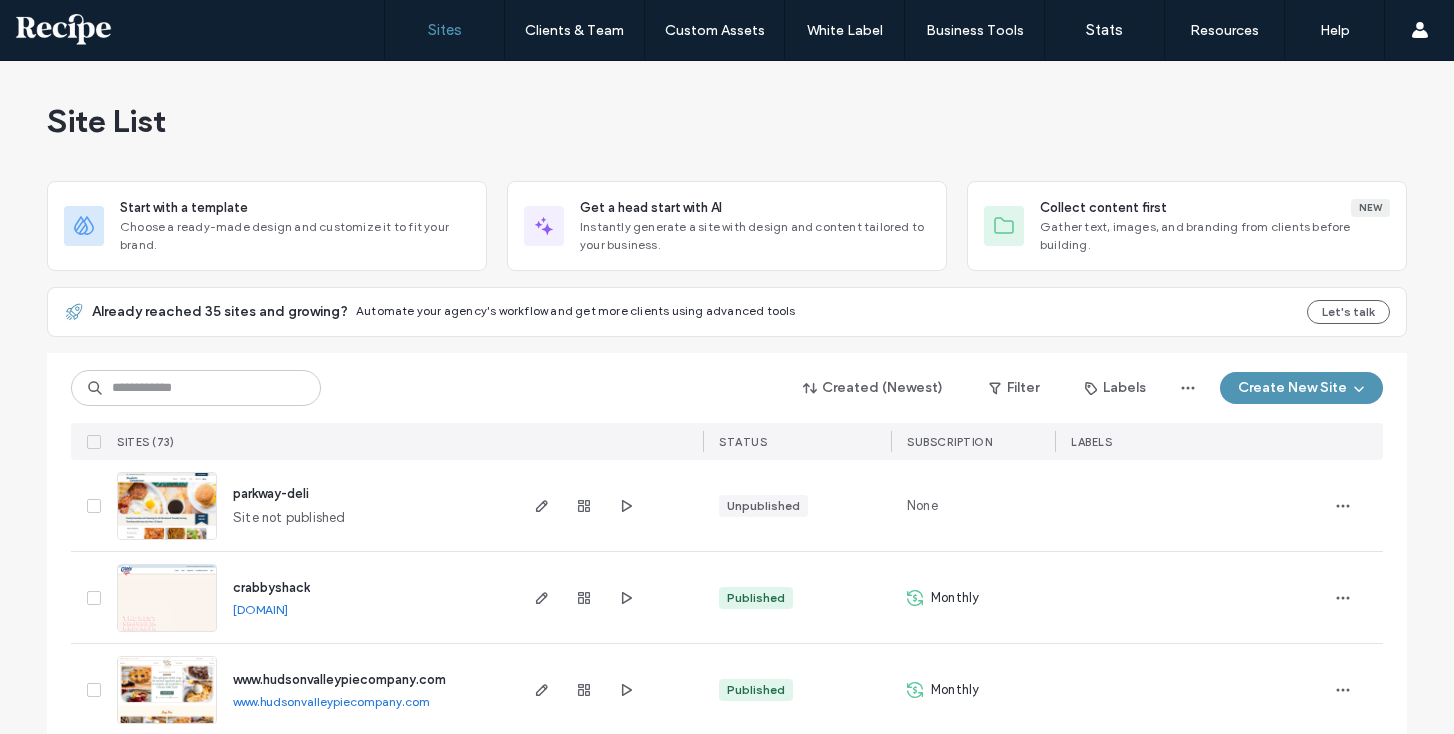 scroll, scrollTop: 0, scrollLeft: 0, axis: both 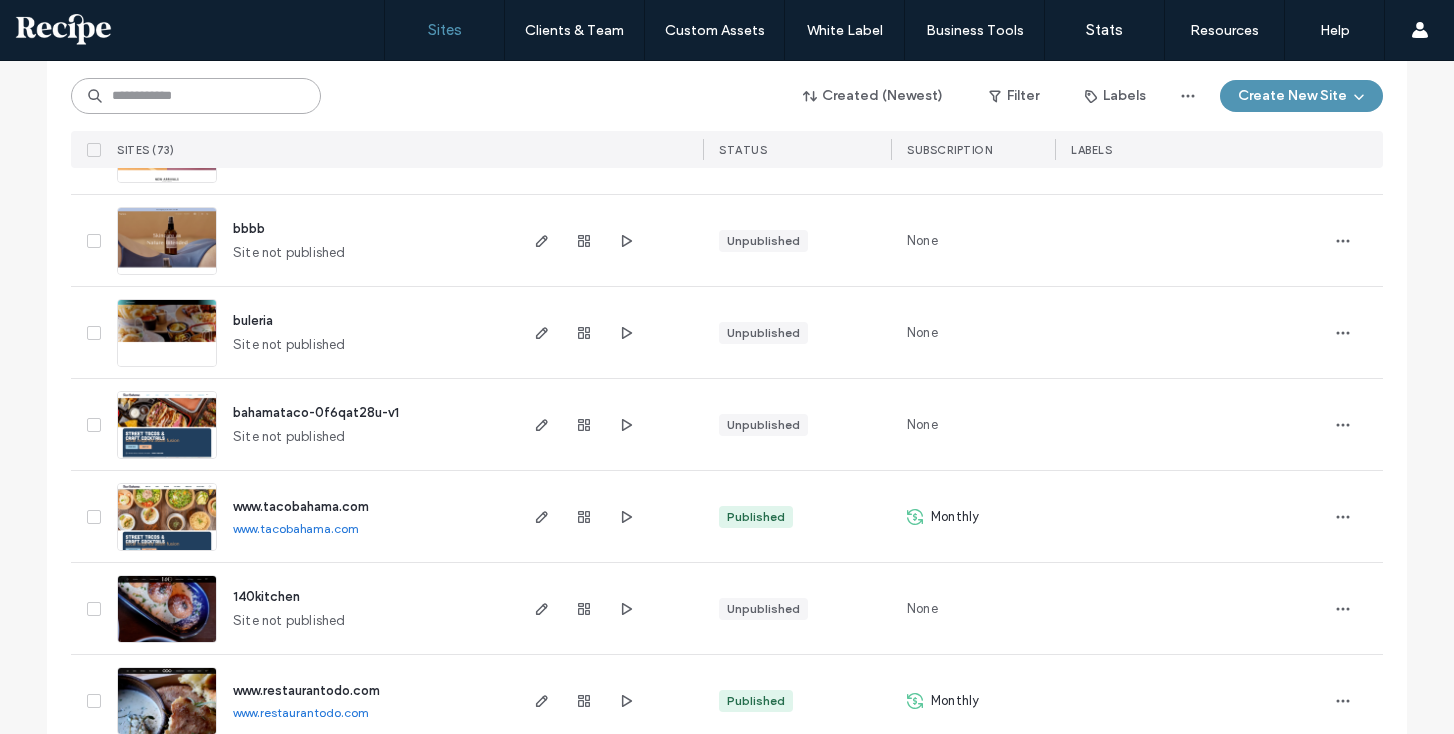 click at bounding box center (196, 96) 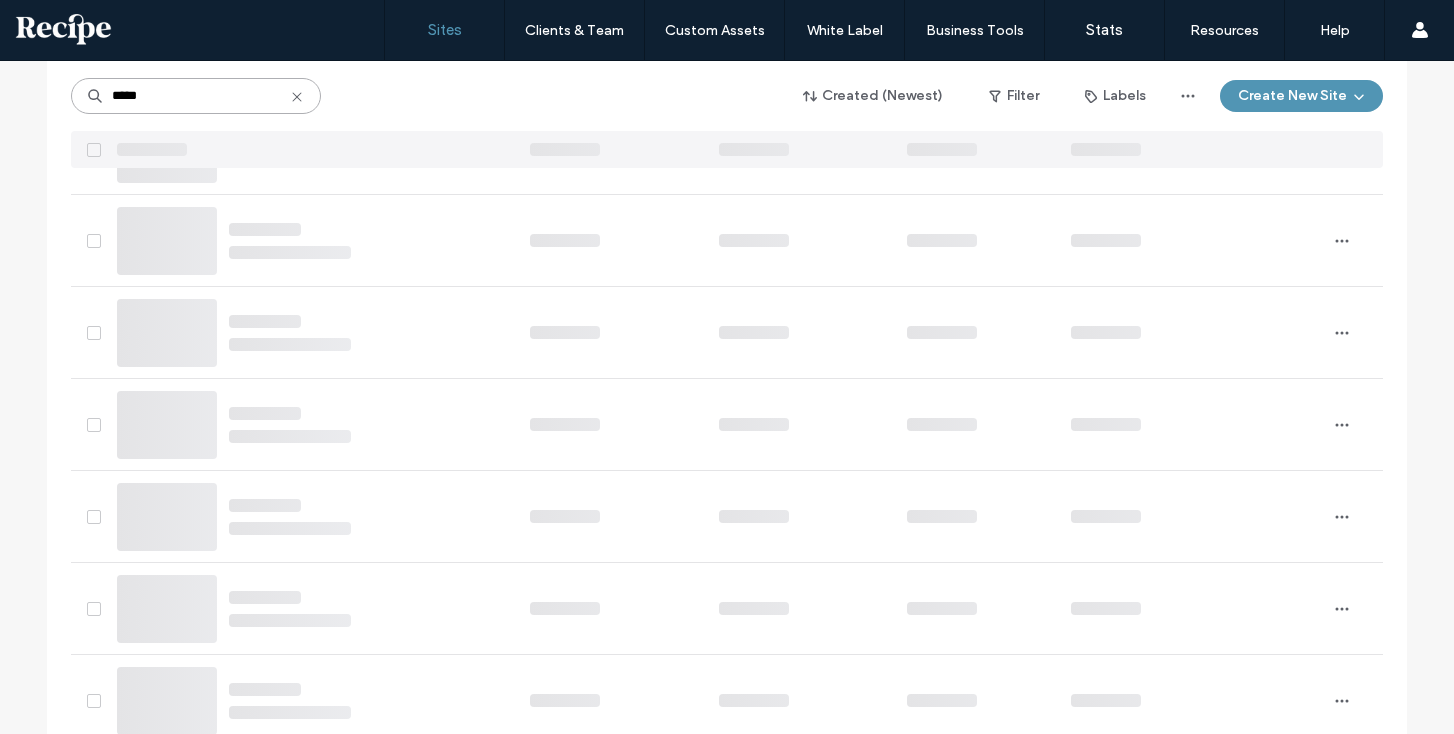 scroll, scrollTop: 0, scrollLeft: 0, axis: both 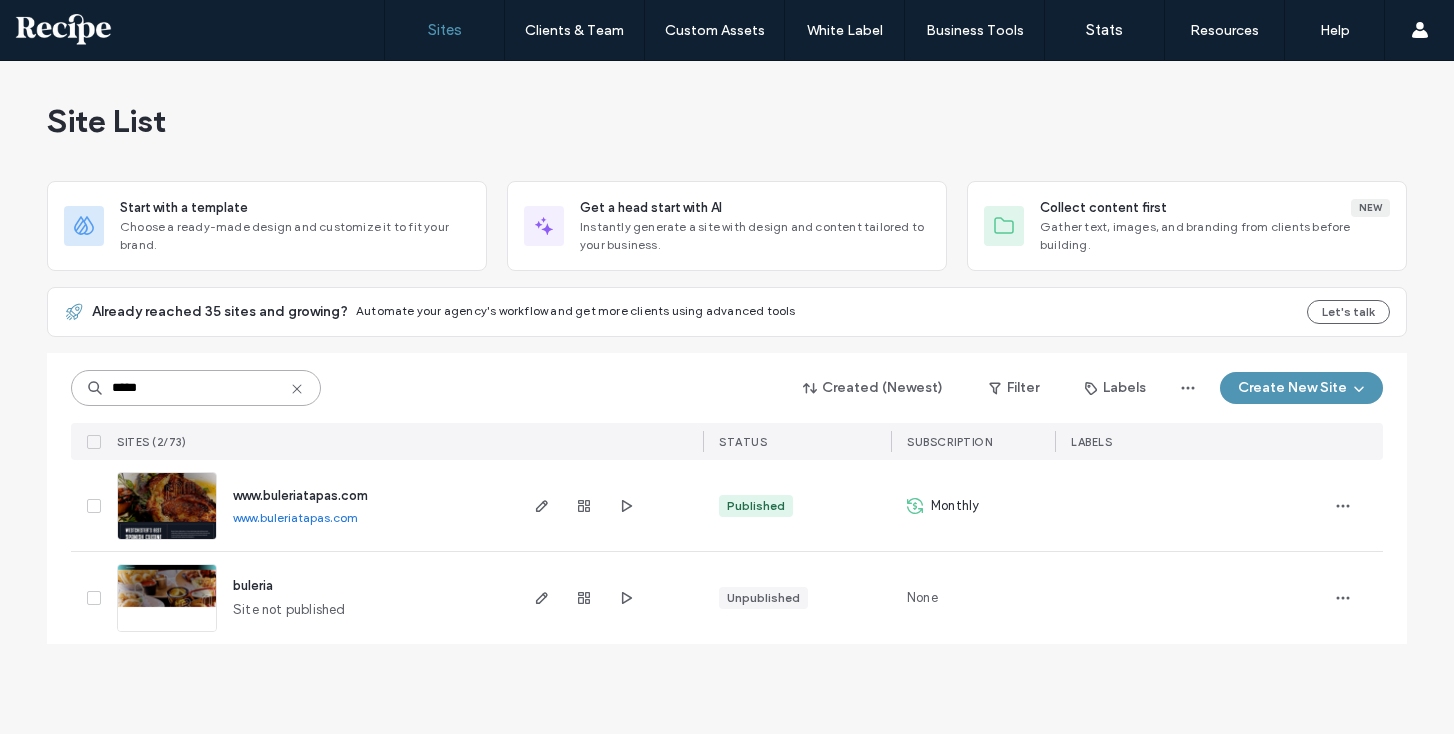 type on "*****" 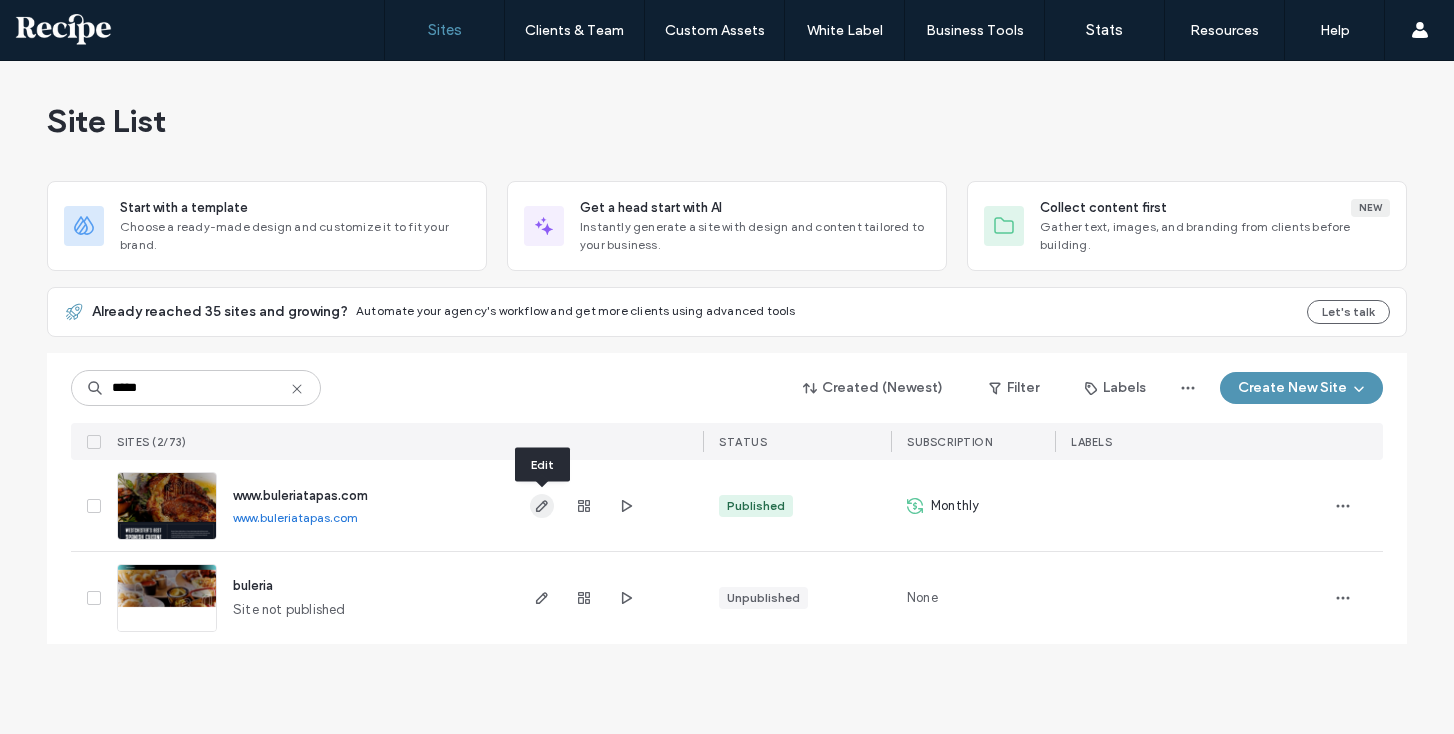 click 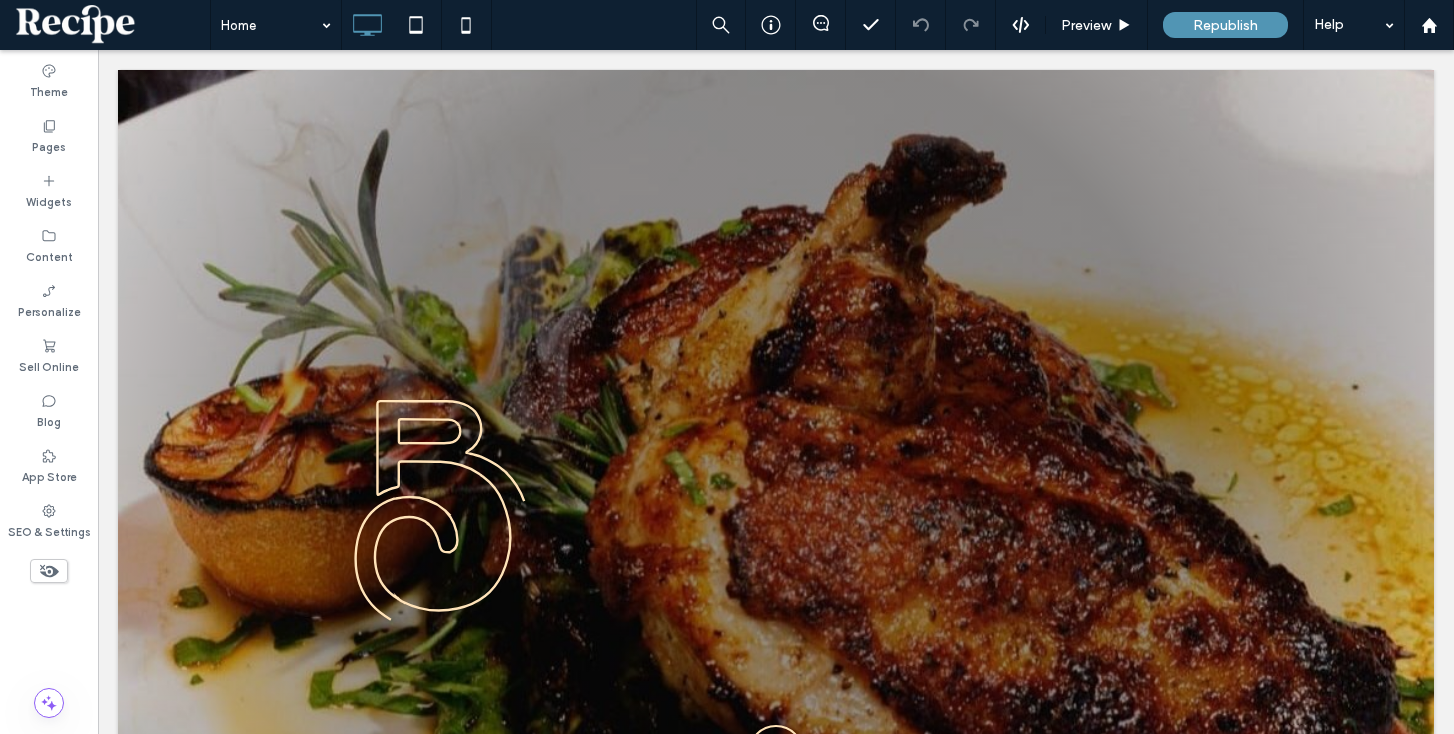 scroll, scrollTop: 0, scrollLeft: 0, axis: both 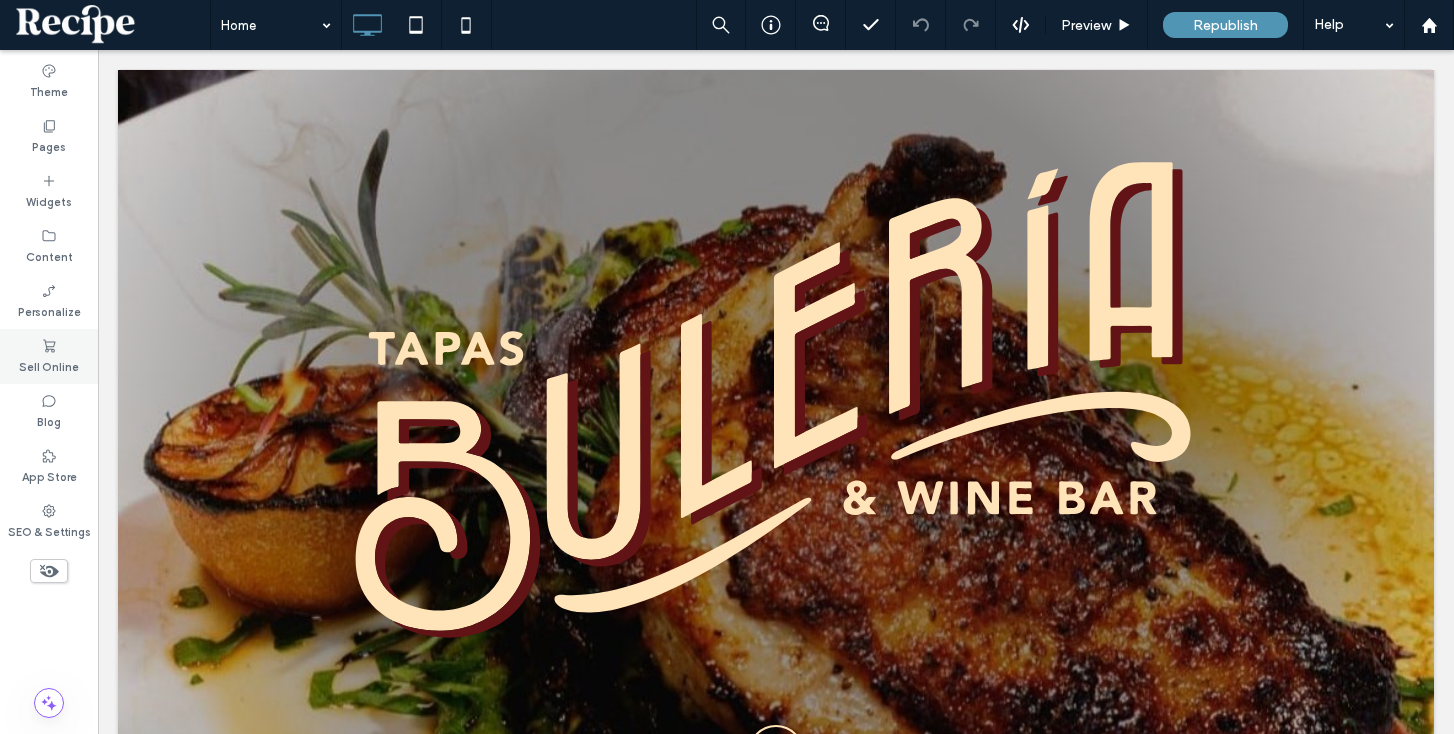 click on "Sell Online" at bounding box center [49, 356] 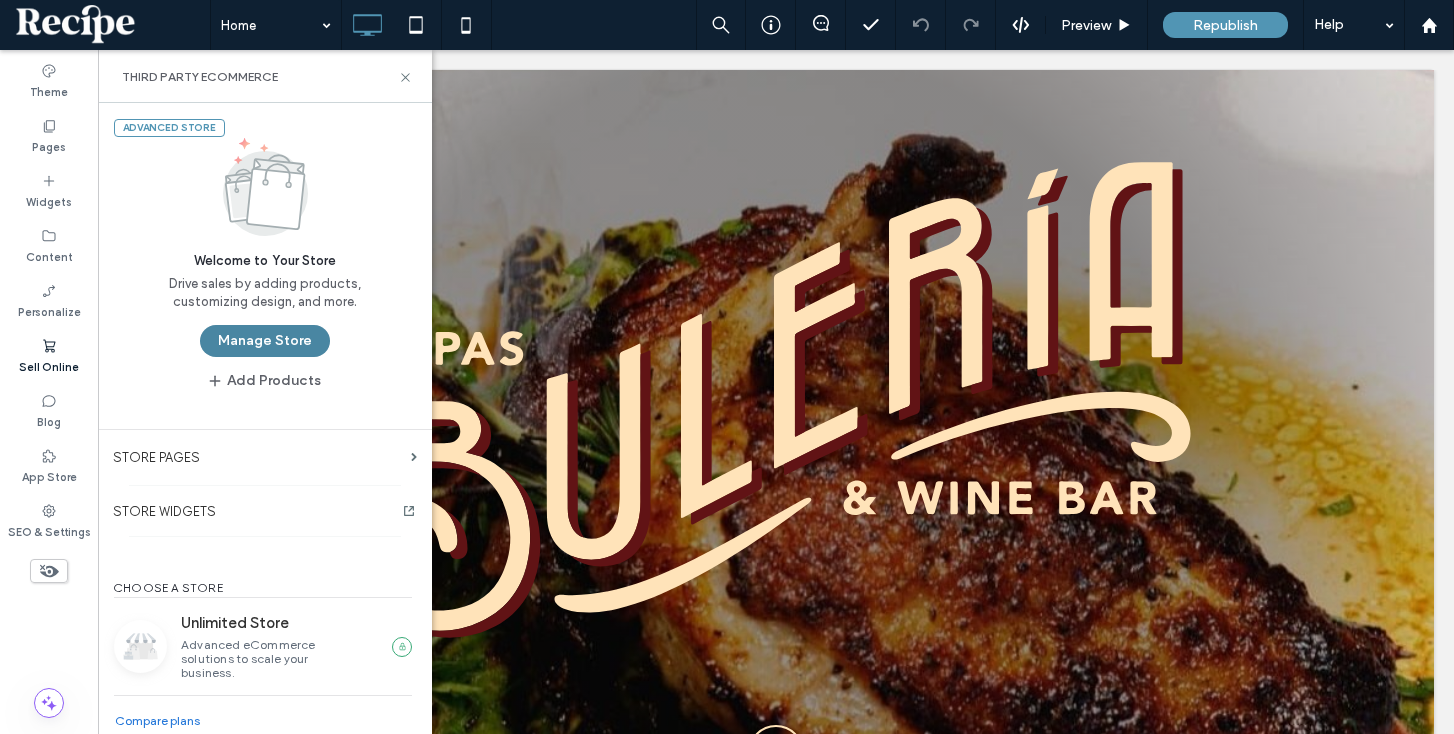 click on "Manage Store" at bounding box center (265, 341) 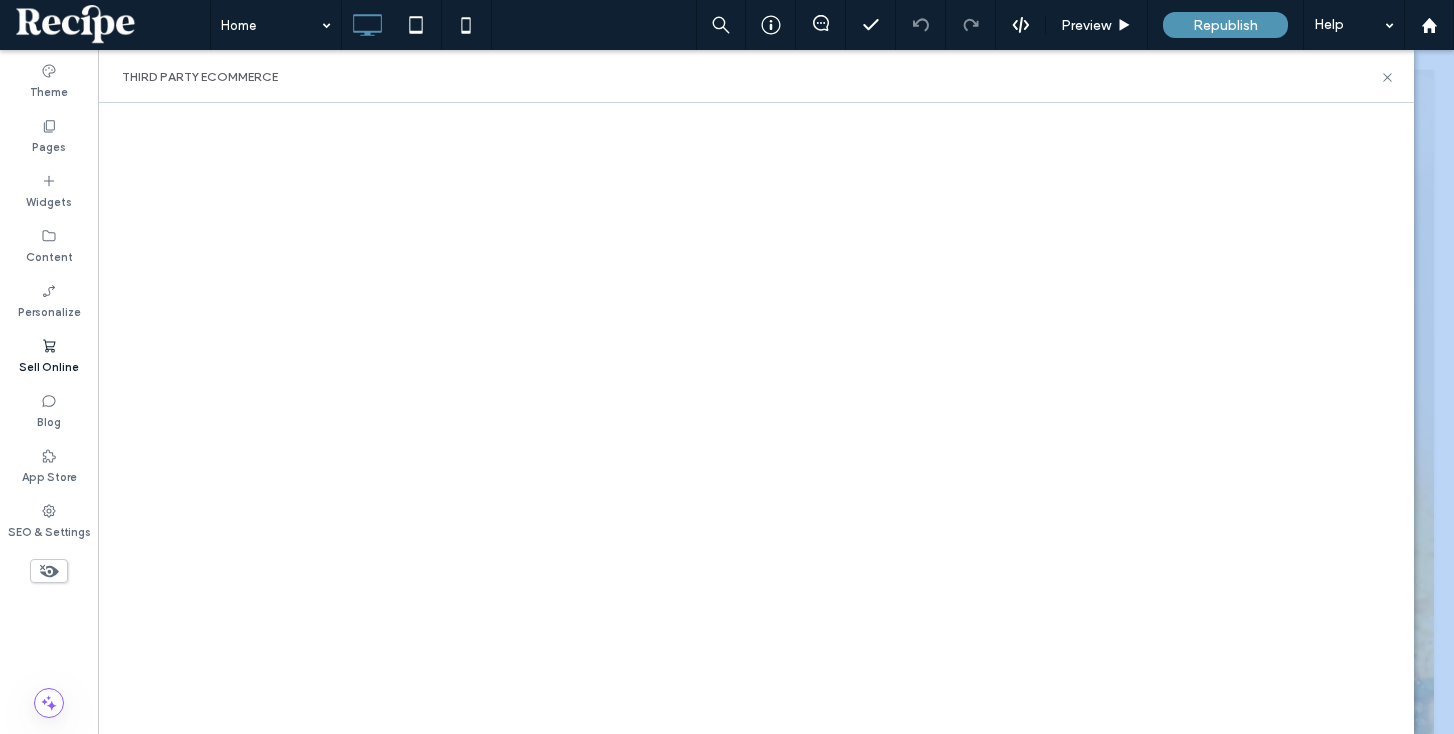 click at bounding box center [756, 418] 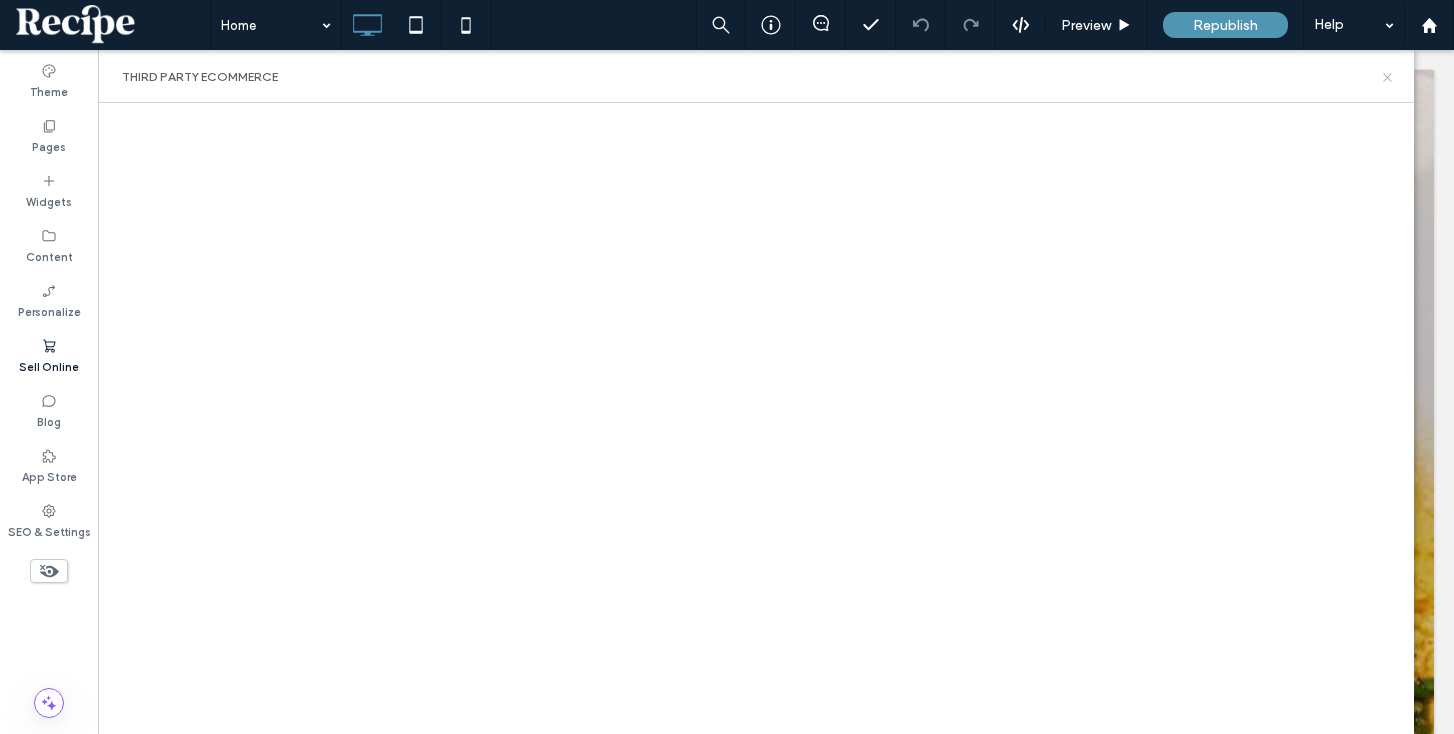 click 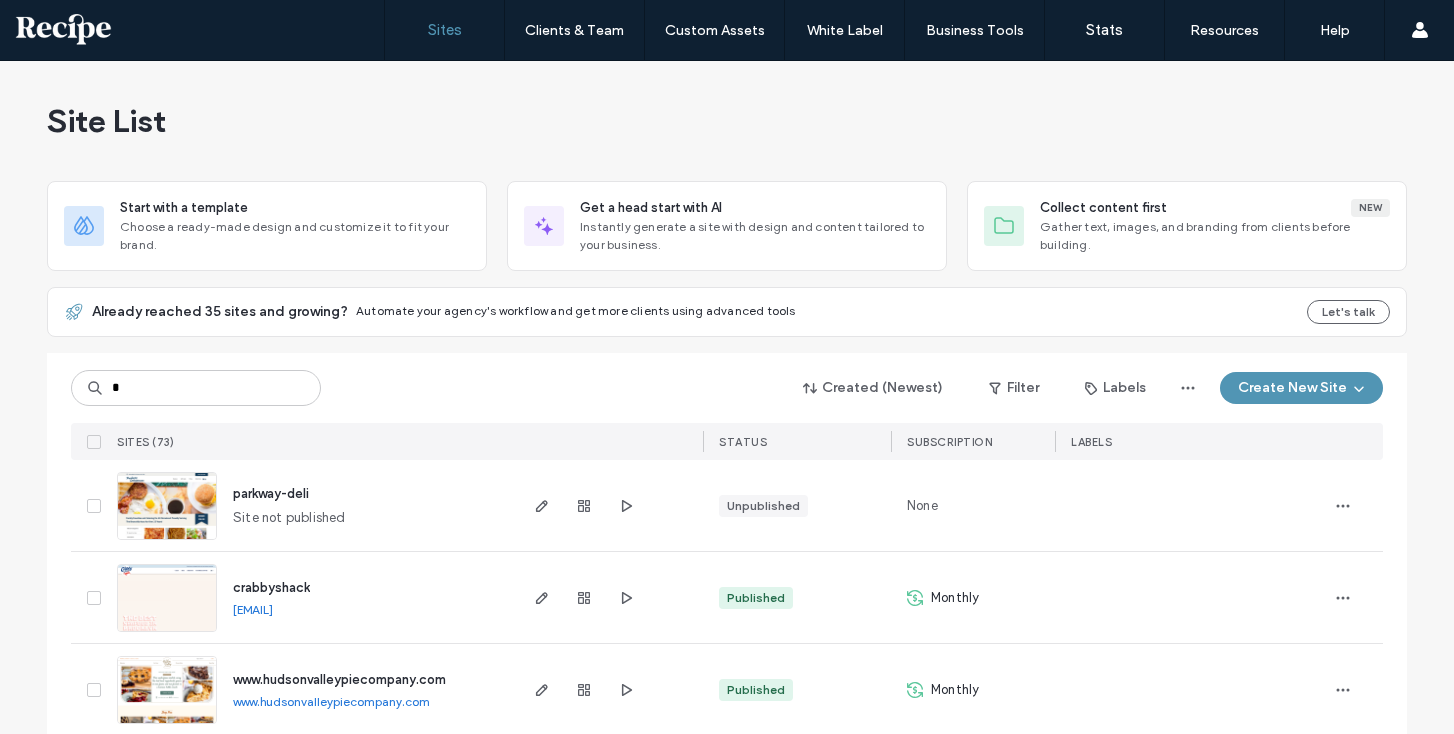 scroll, scrollTop: 0, scrollLeft: 0, axis: both 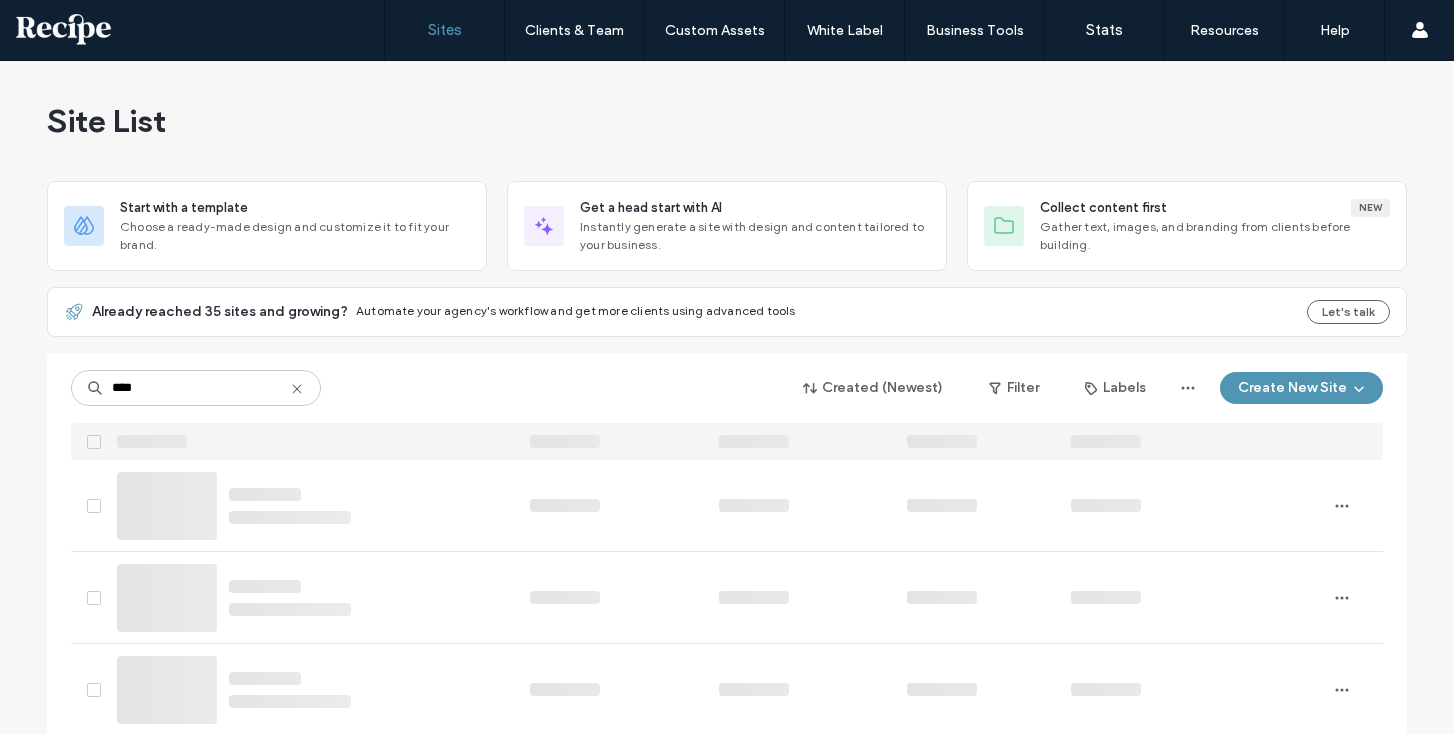 type on "****" 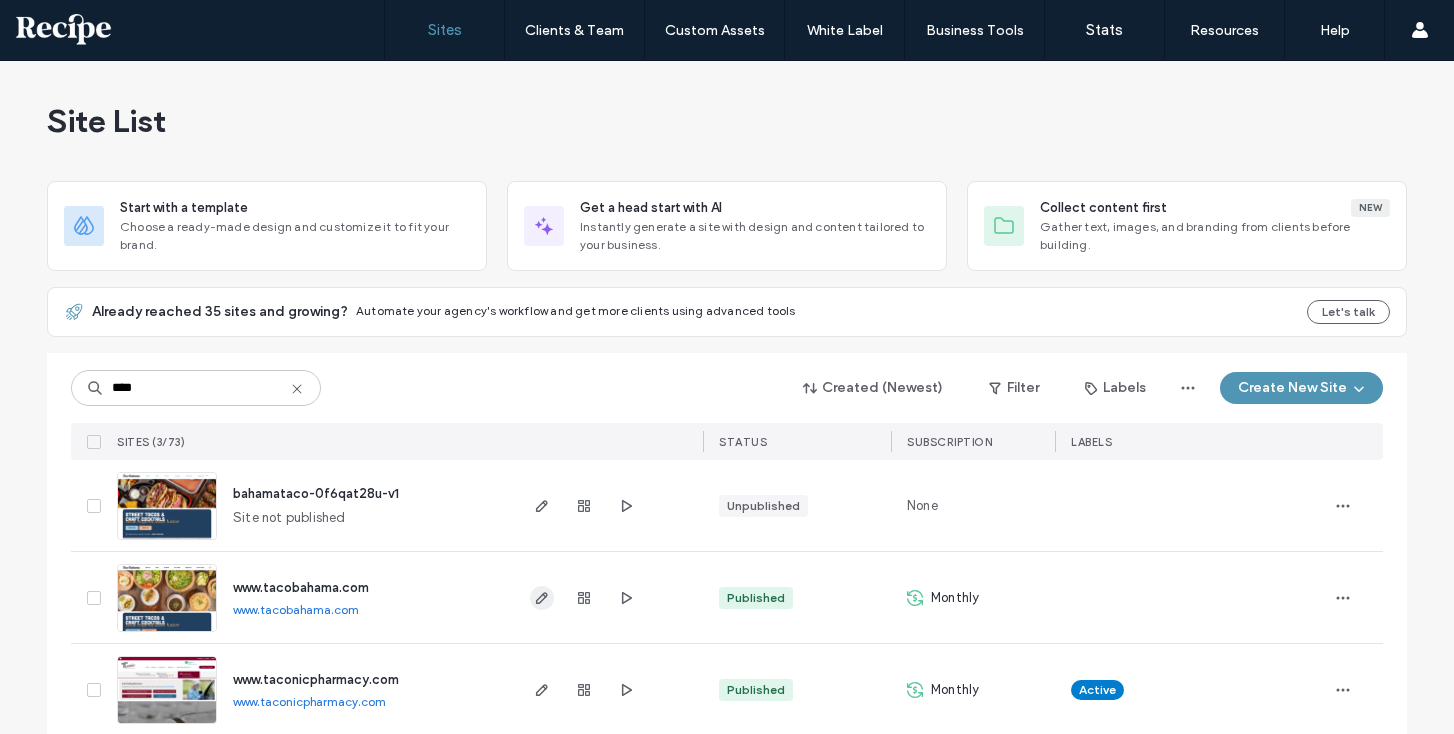 click at bounding box center (542, 598) 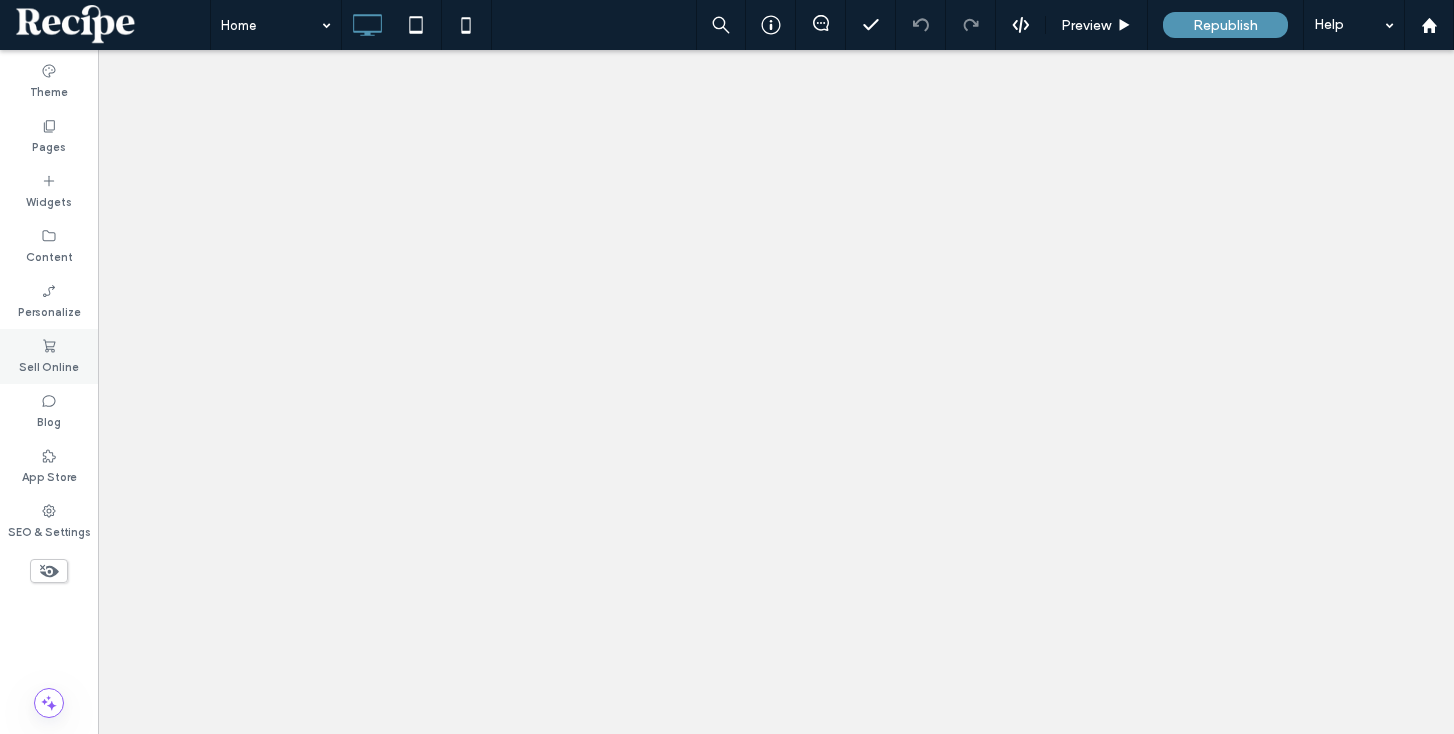 scroll, scrollTop: 0, scrollLeft: 0, axis: both 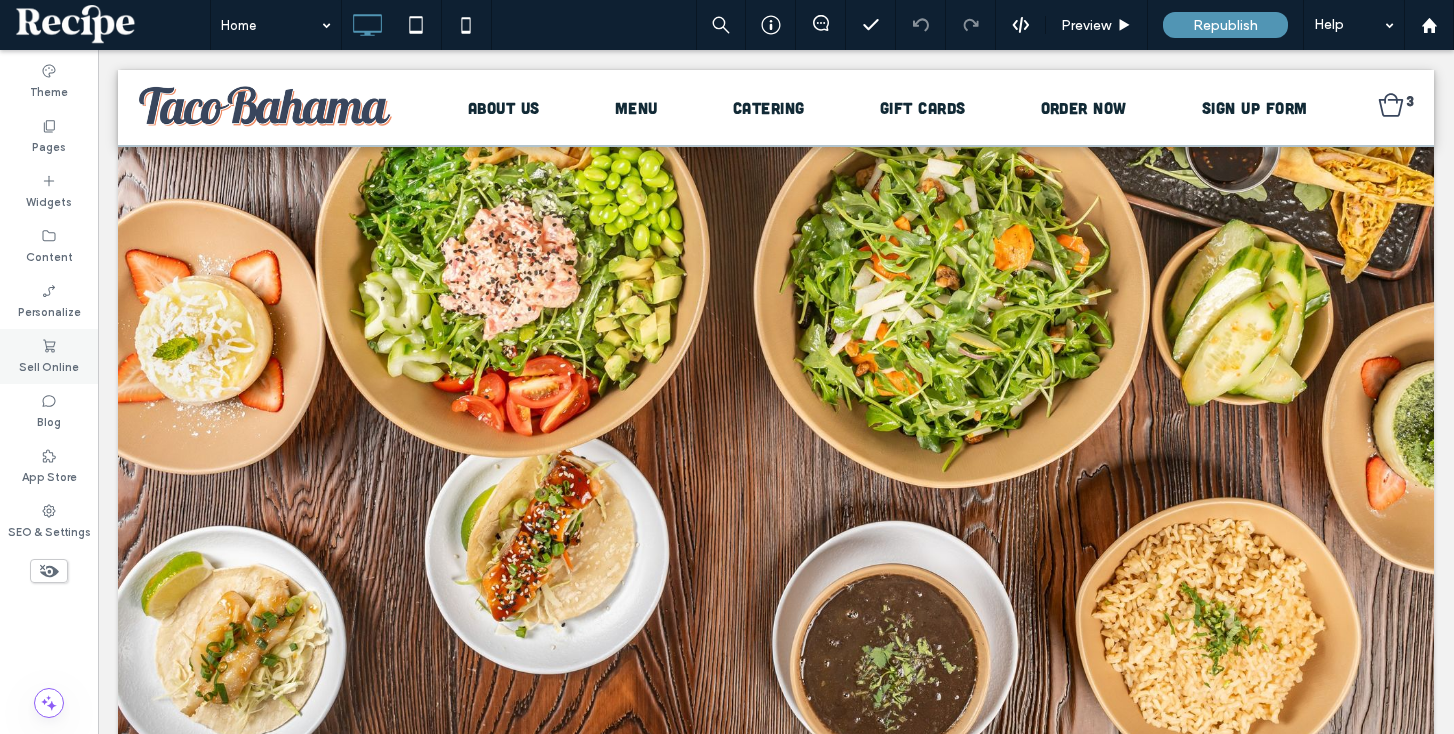 click on "Sell Online" at bounding box center (49, 365) 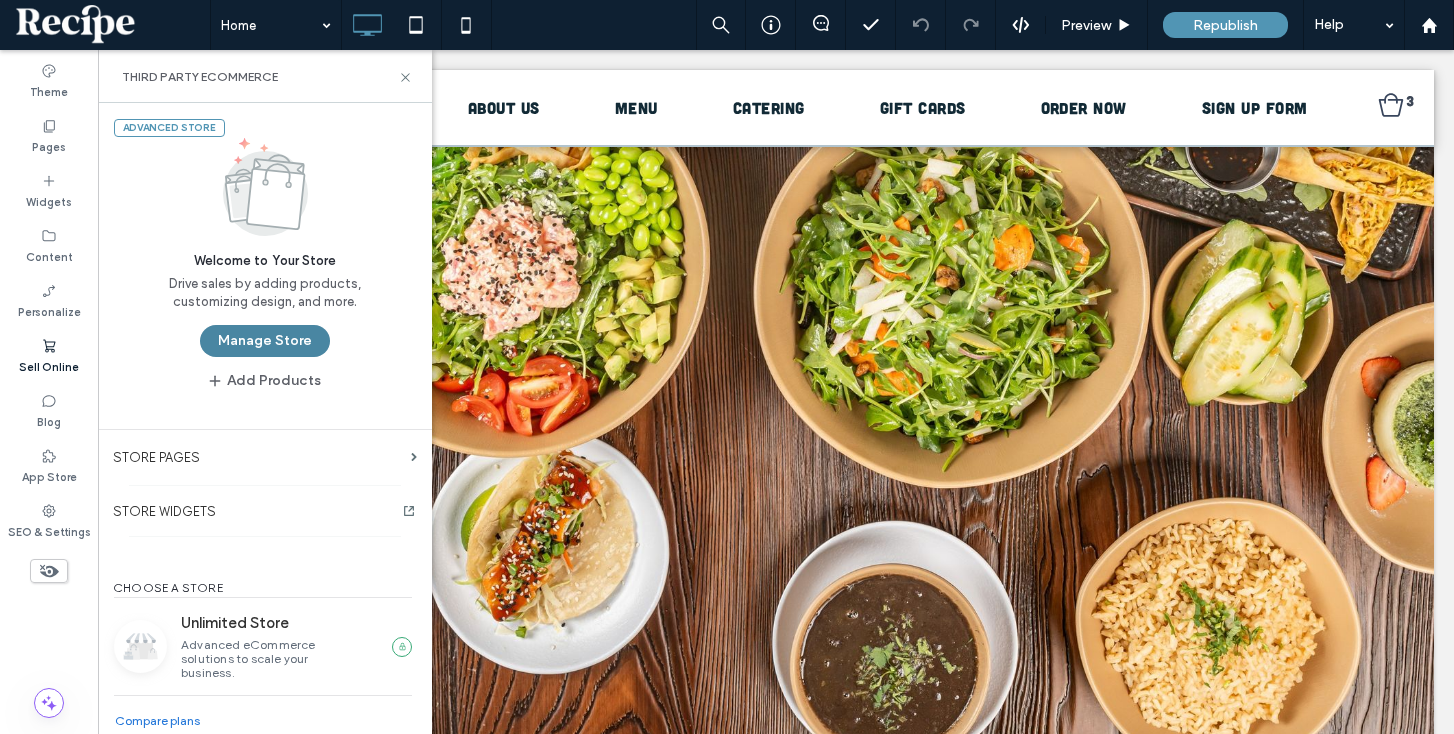 click on "Manage Store" at bounding box center (265, 341) 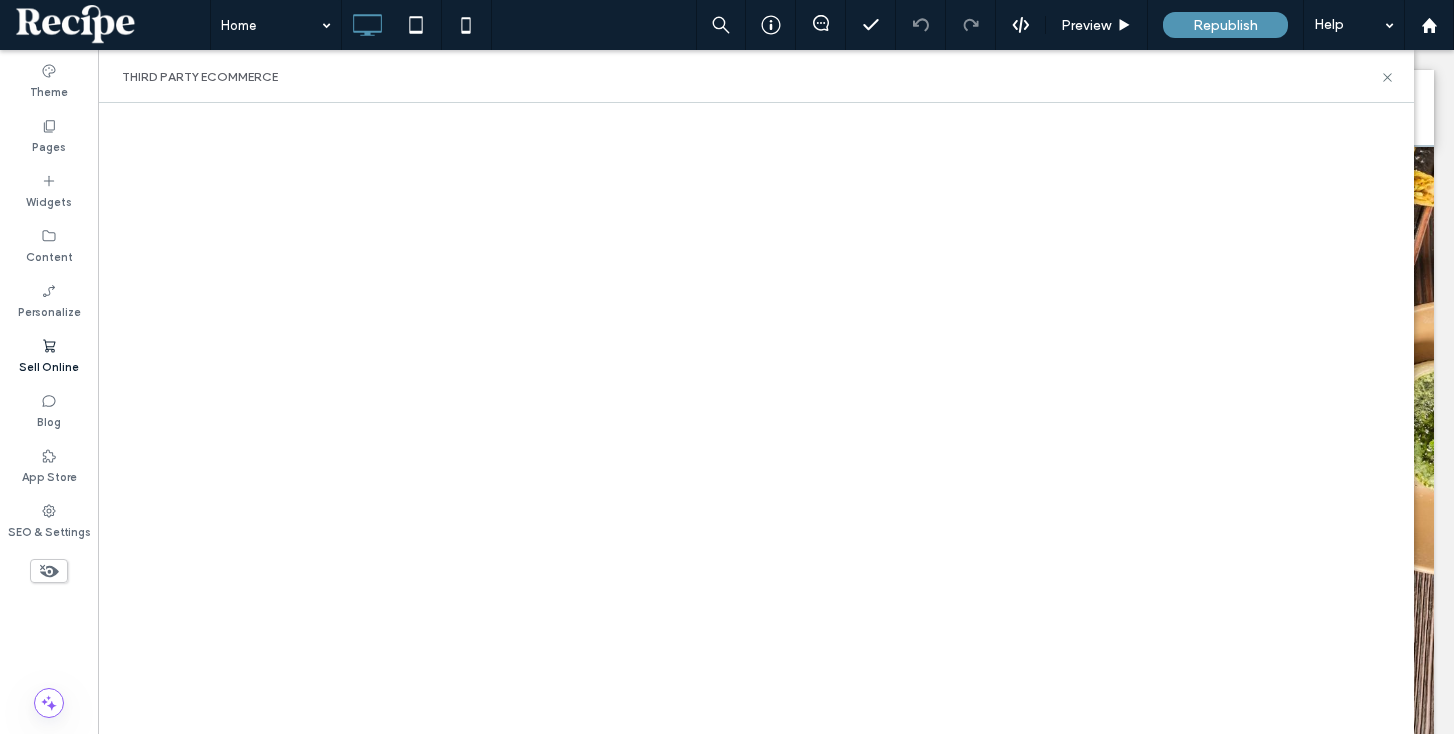 click on "Third Party eCommerce" at bounding box center [756, 76] 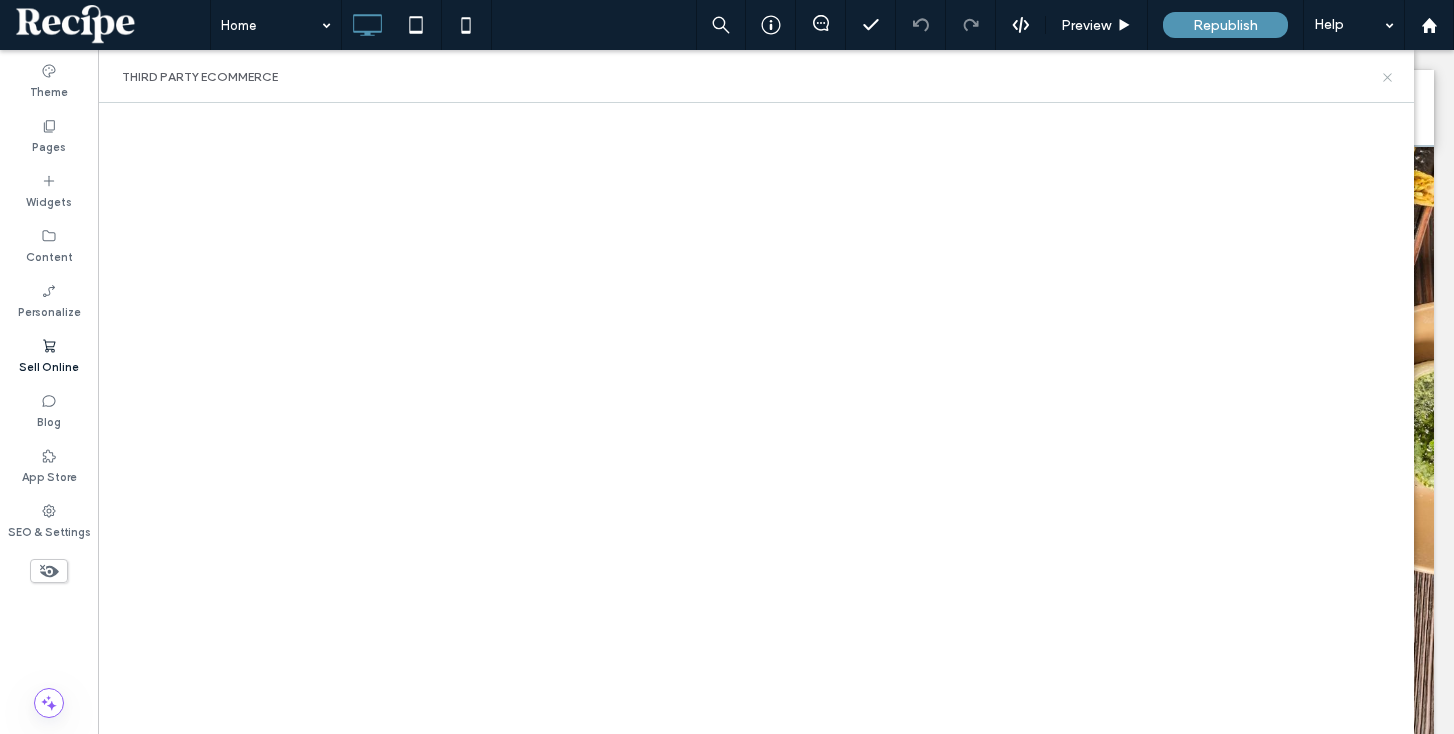 click 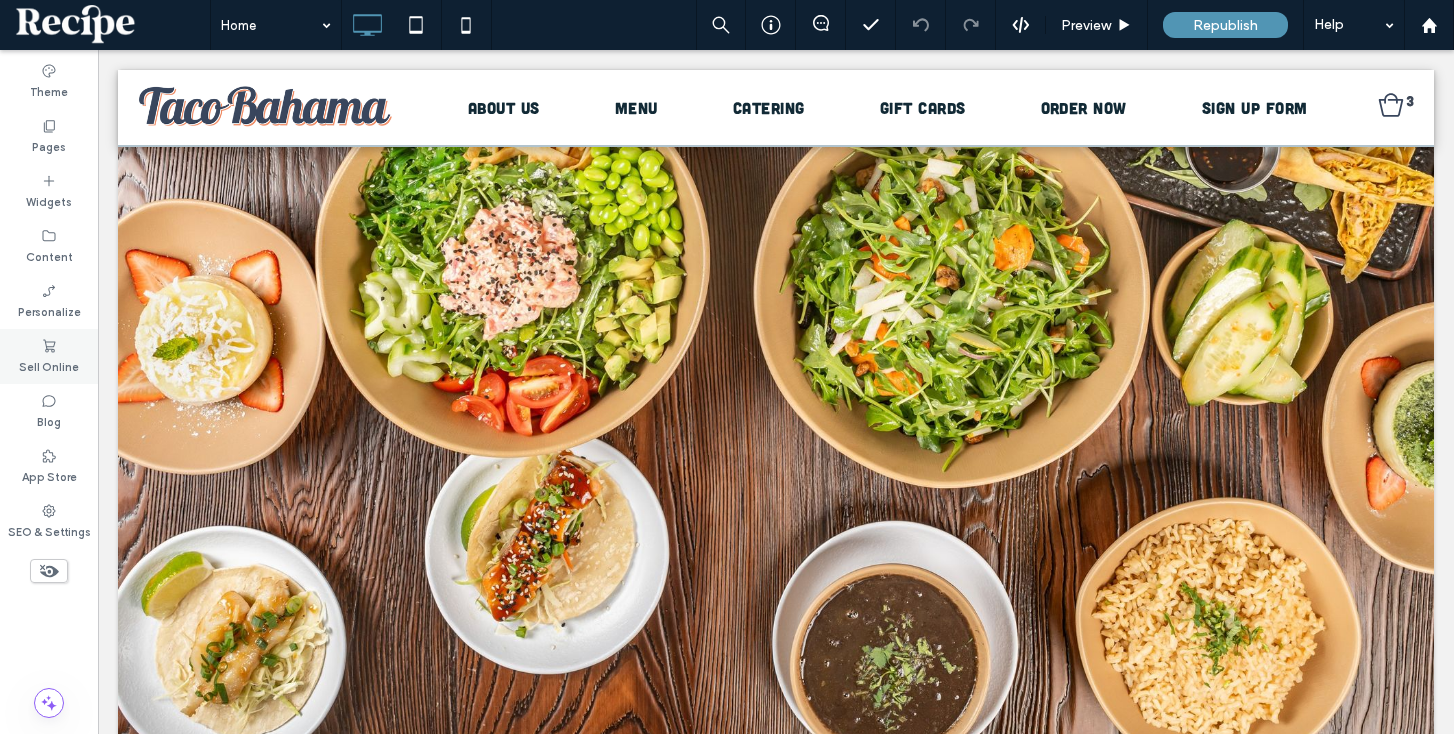 click on "Sell Online" at bounding box center [49, 365] 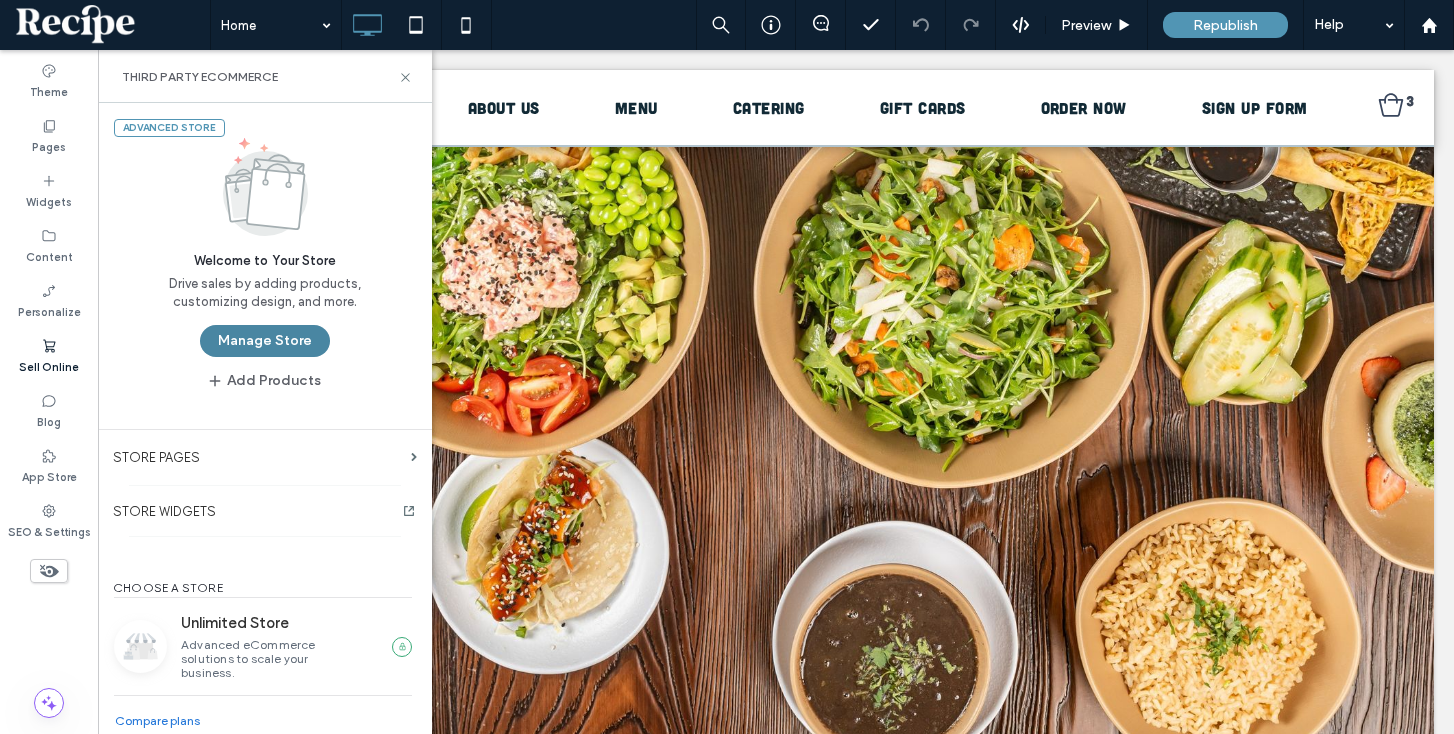 click on "Manage Store" at bounding box center (265, 341) 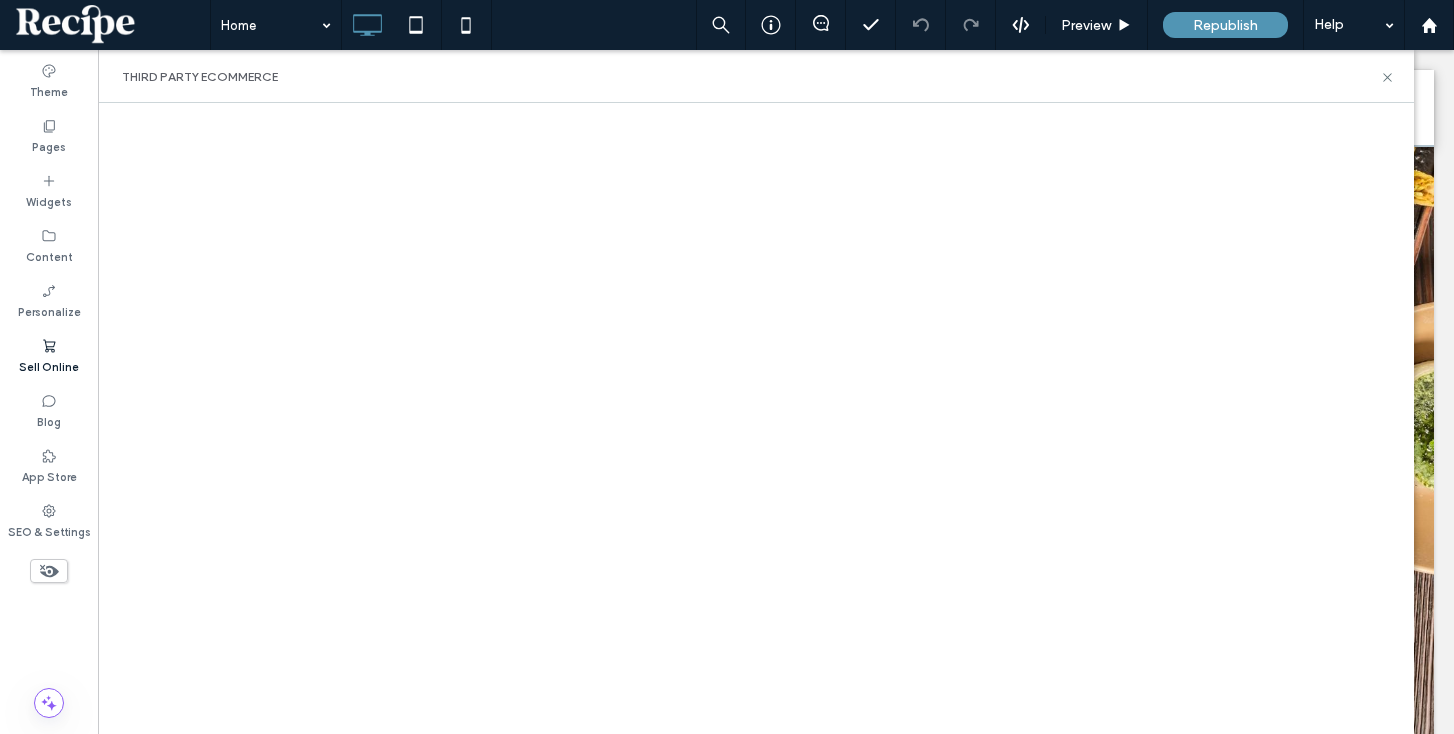 drag, startPoint x: 333, startPoint y: 104, endPoint x: 347, endPoint y: 80, distance: 27.784887 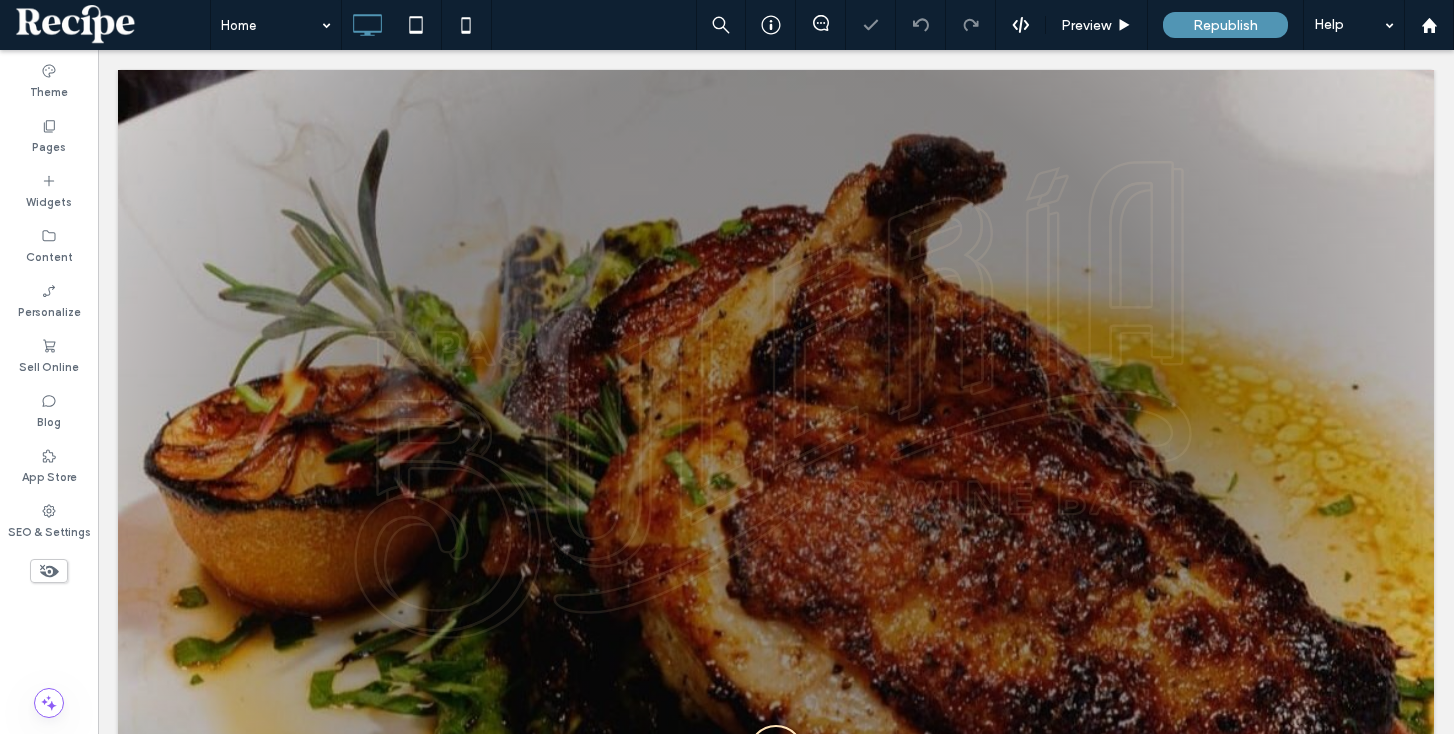 scroll, scrollTop: 0, scrollLeft: 0, axis: both 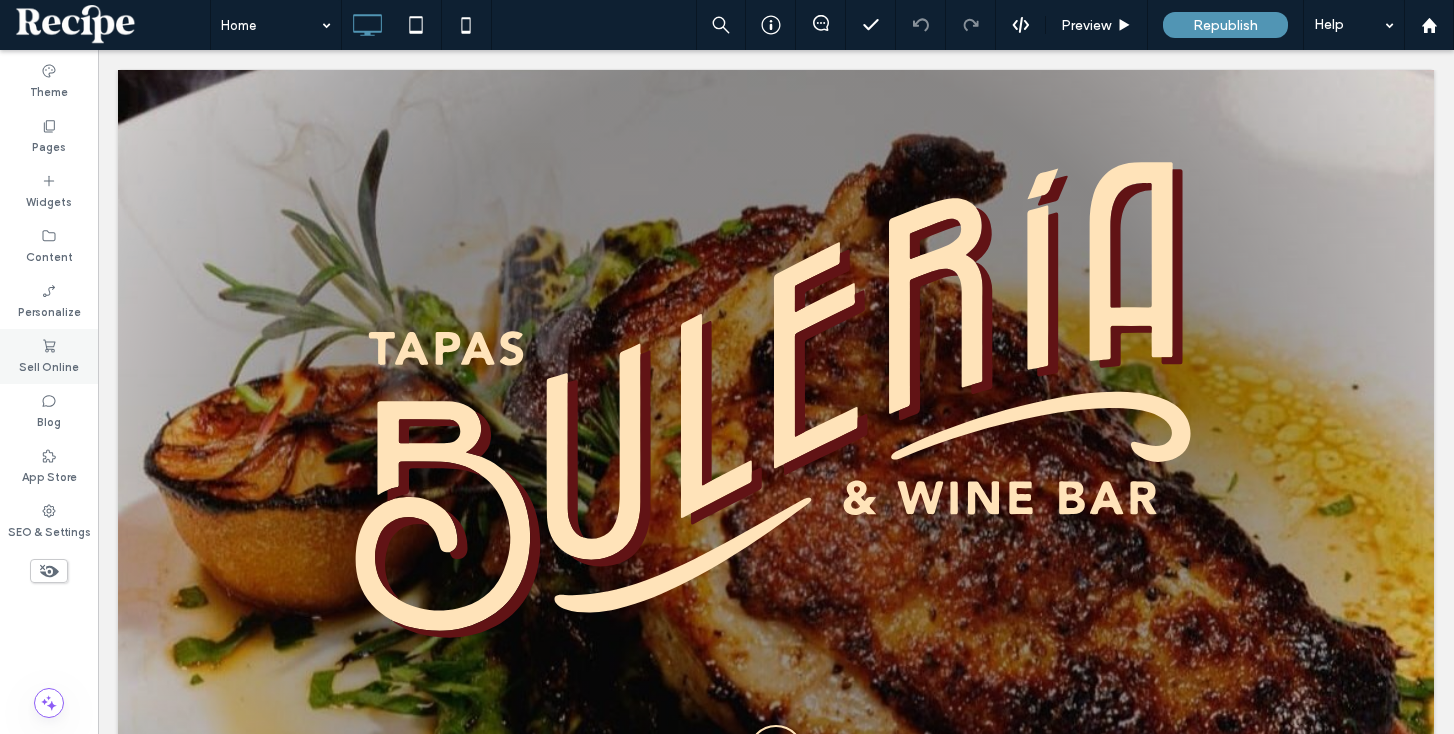 click 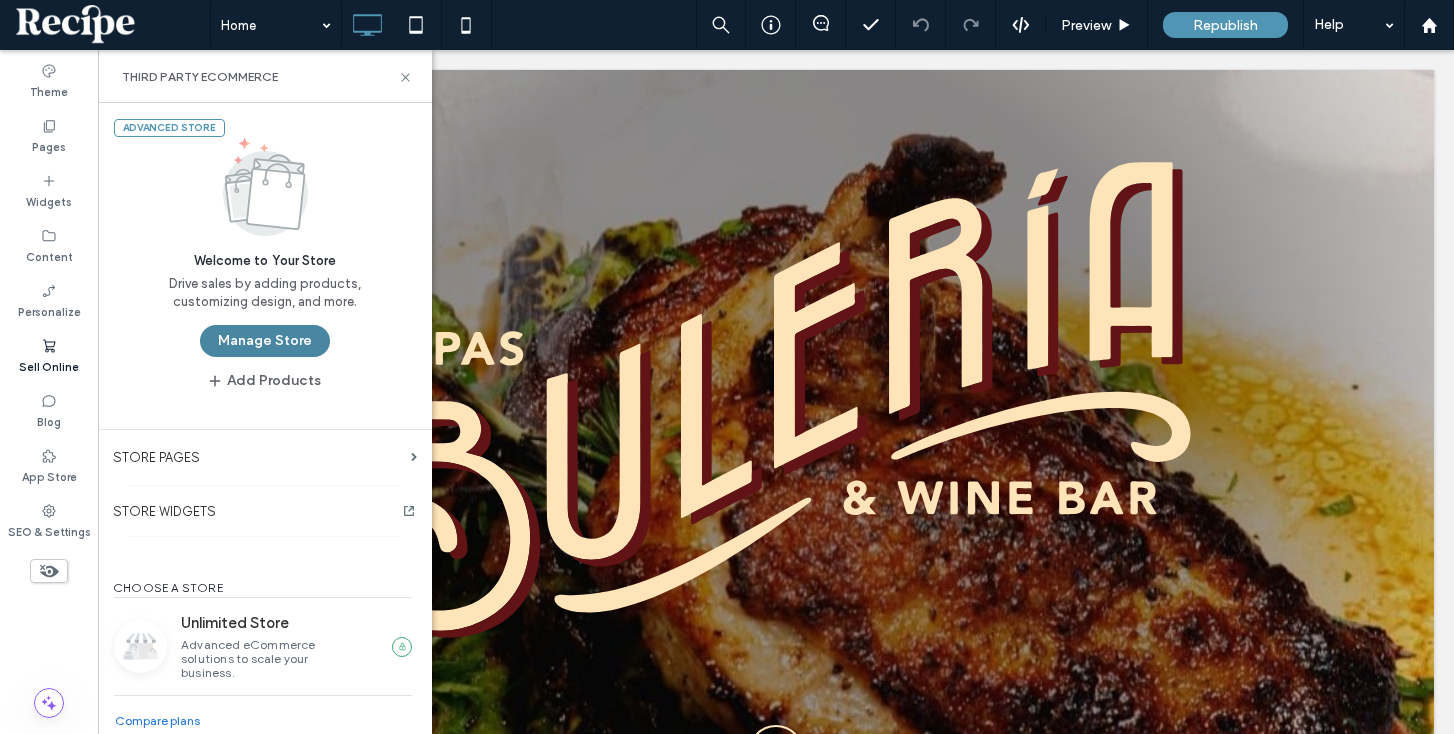 click on "Manage Store" at bounding box center [265, 341] 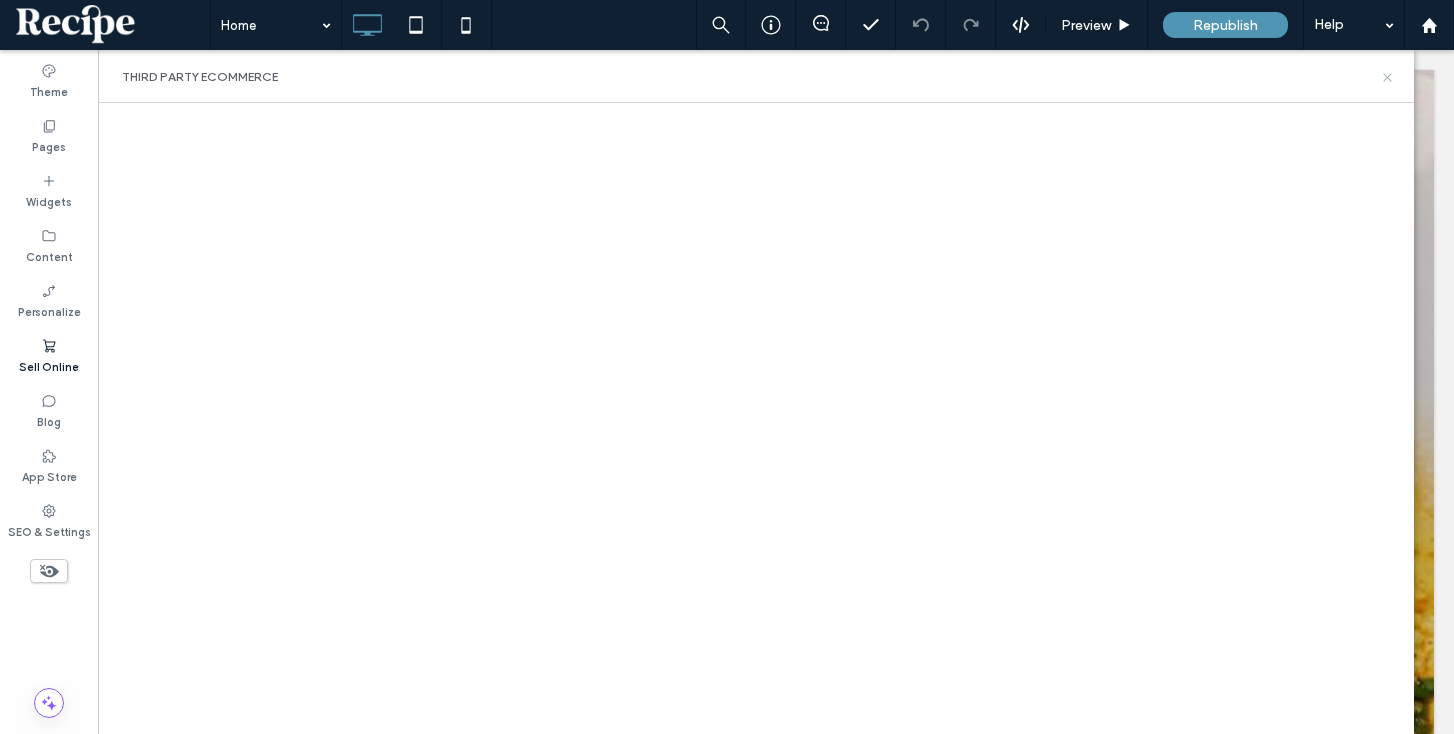 click 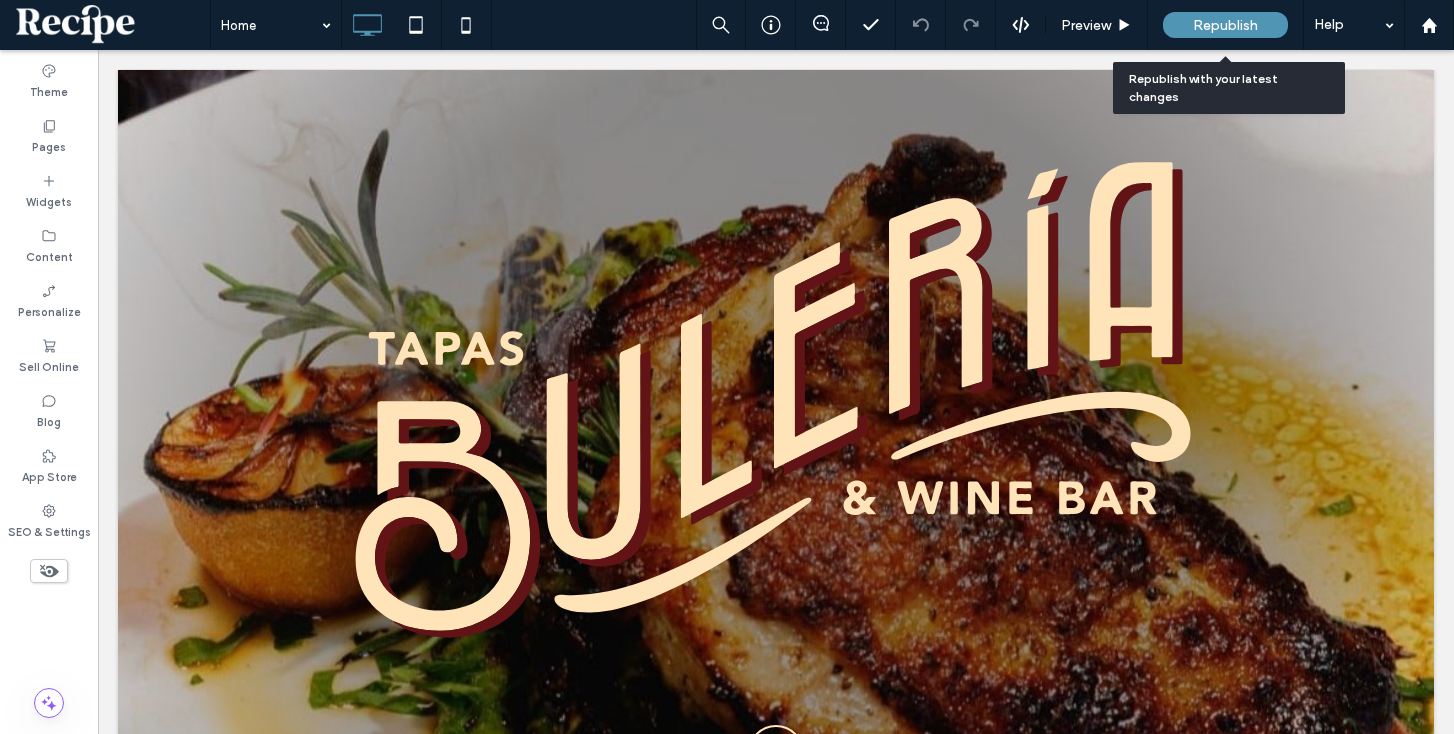 click on "Republish" at bounding box center (1225, 25) 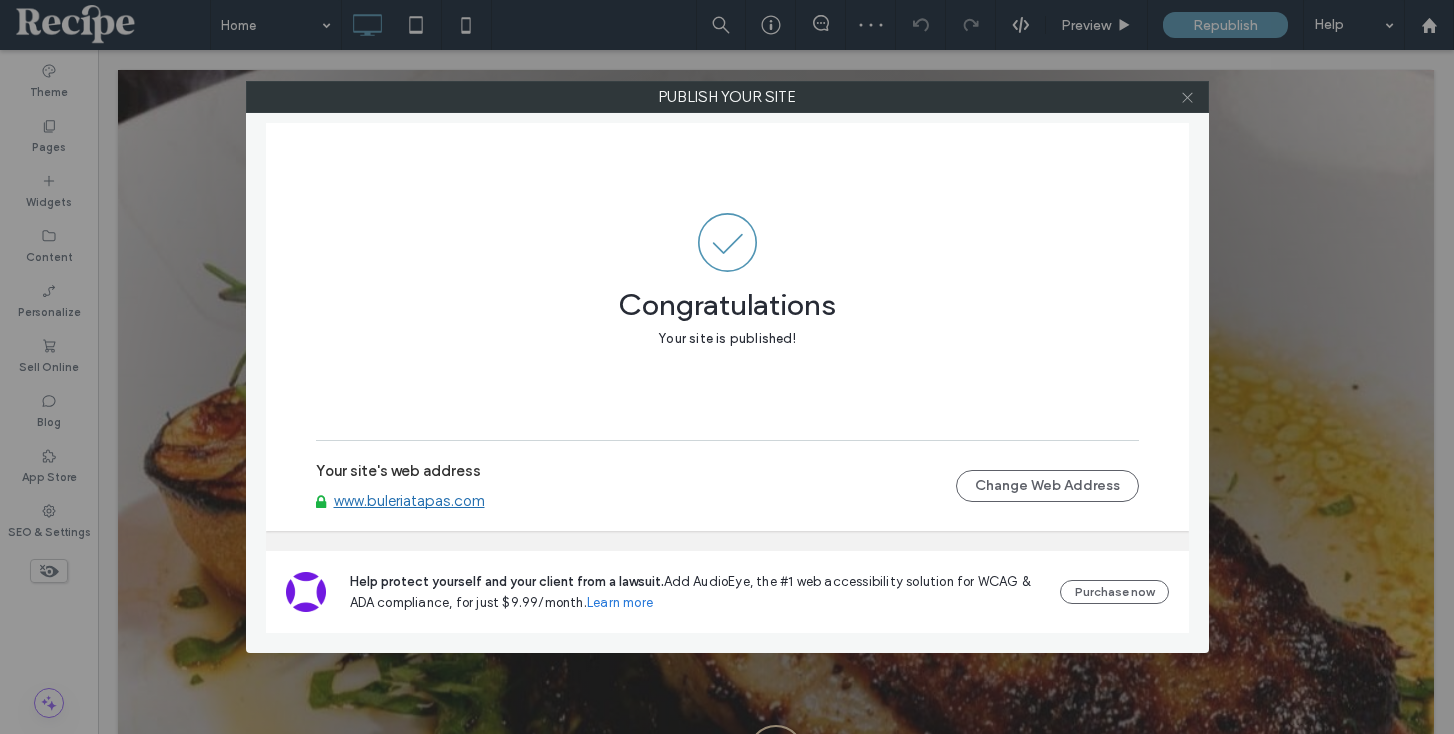 click at bounding box center [1187, 97] 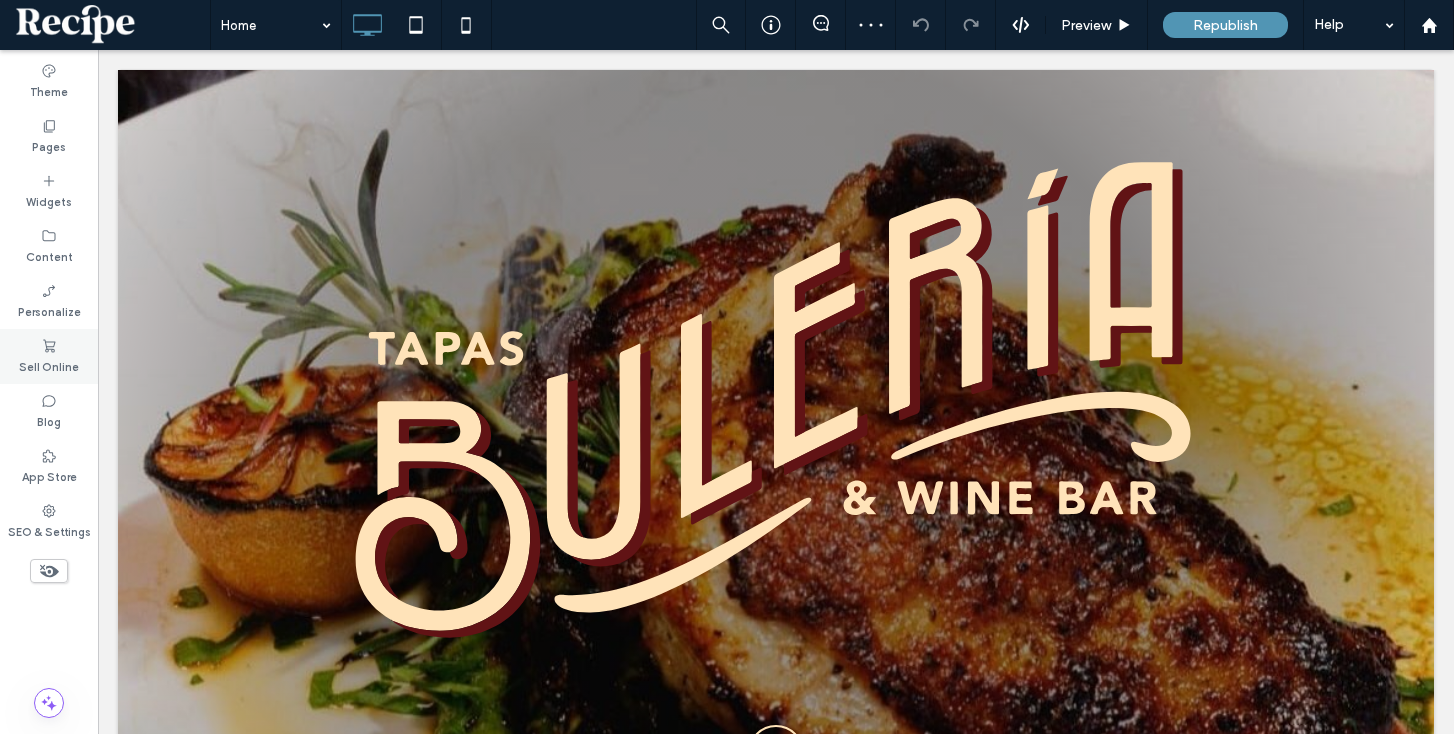 click on "Sell Online" at bounding box center (49, 356) 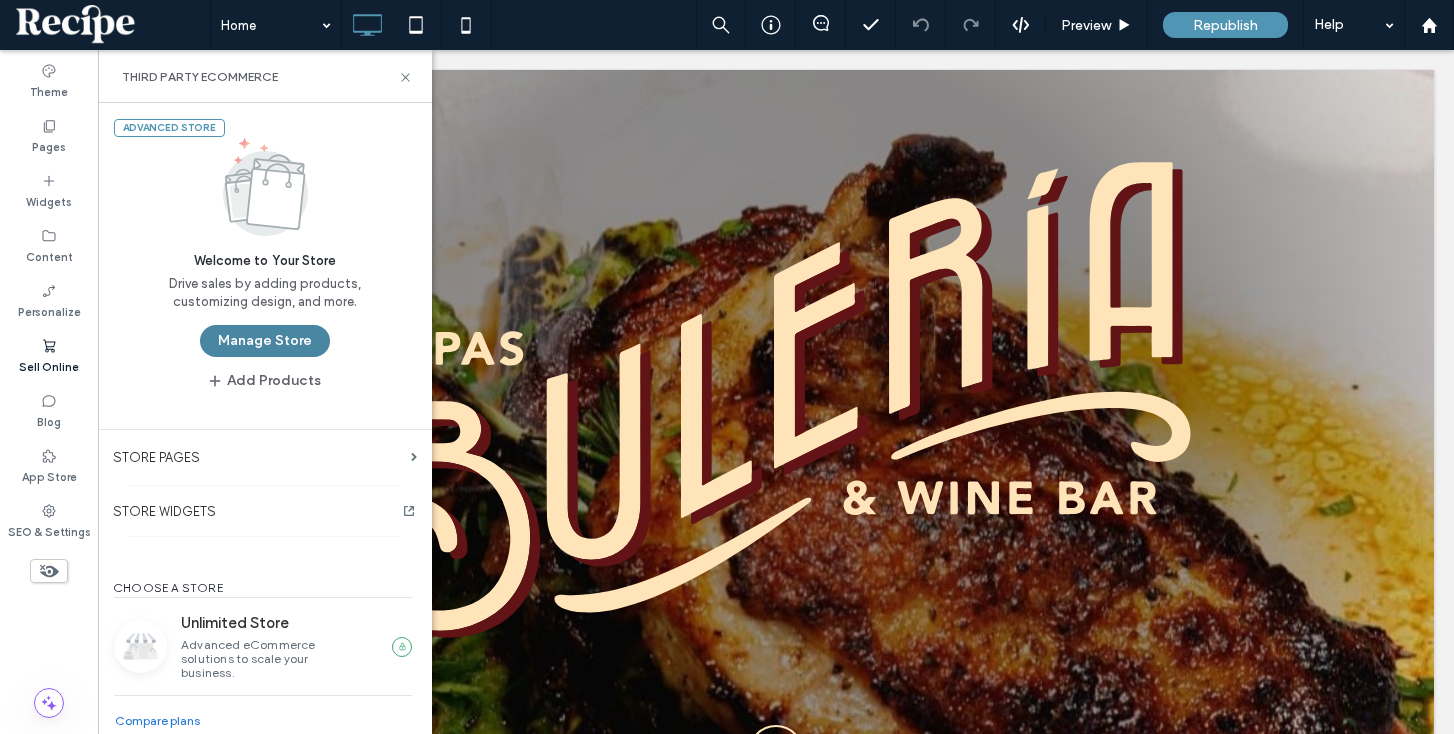 click on "Manage Store" at bounding box center [265, 341] 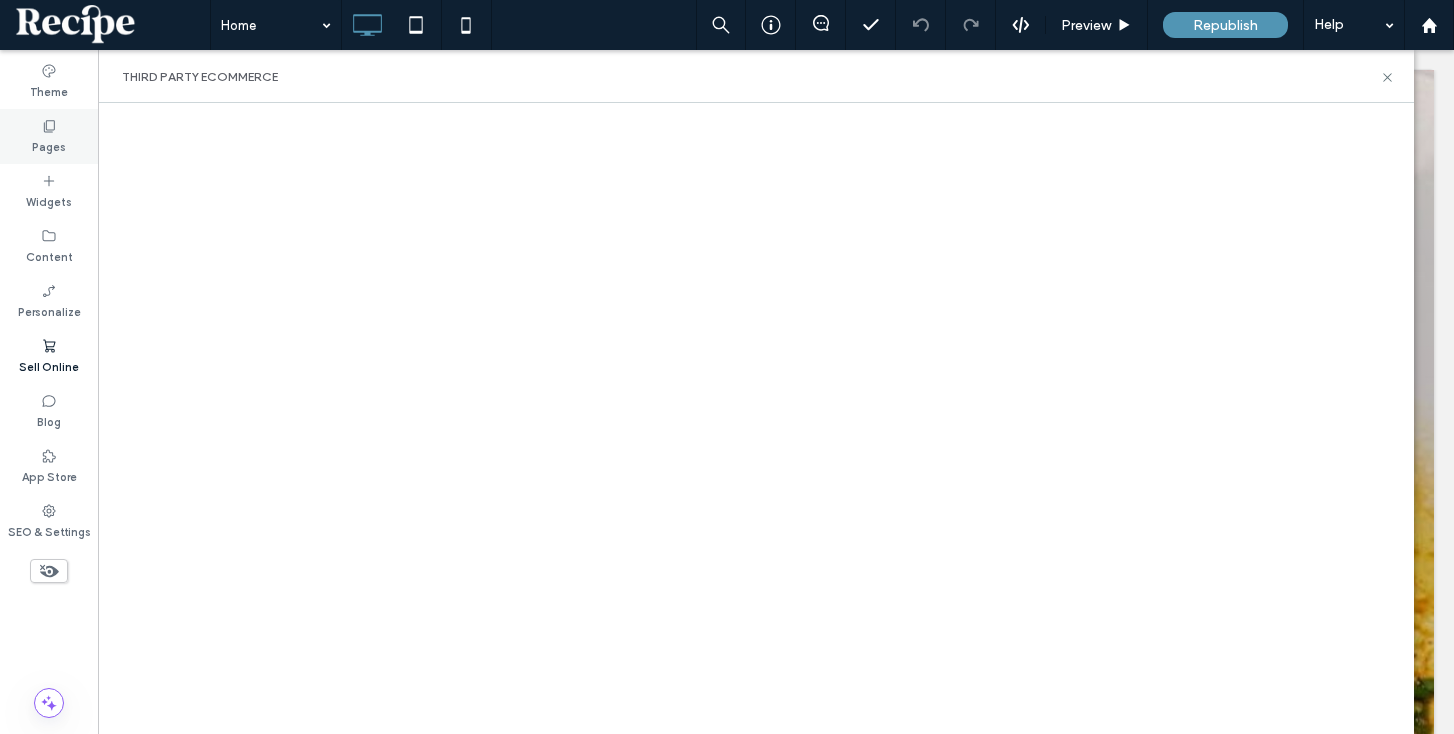 click on "Pages" at bounding box center (49, 145) 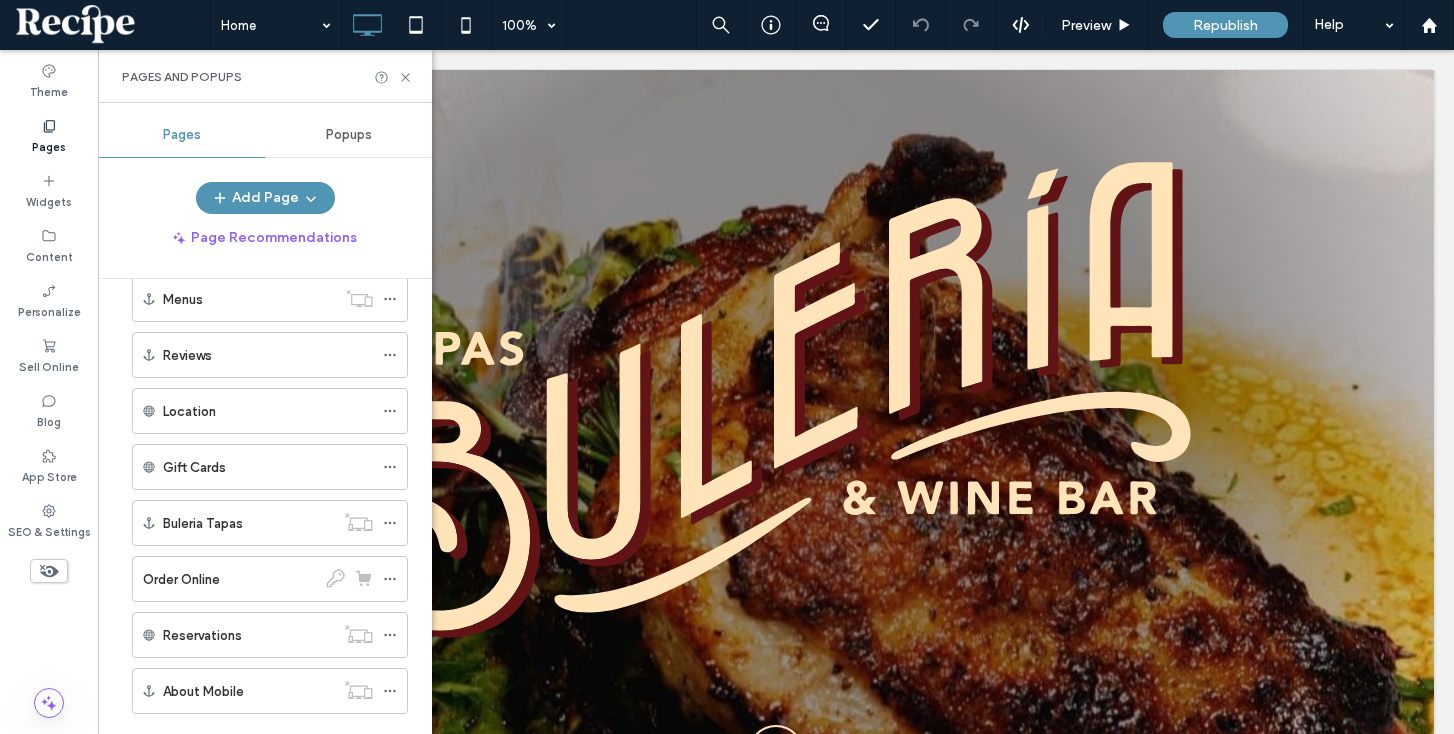 scroll, scrollTop: 436, scrollLeft: 0, axis: vertical 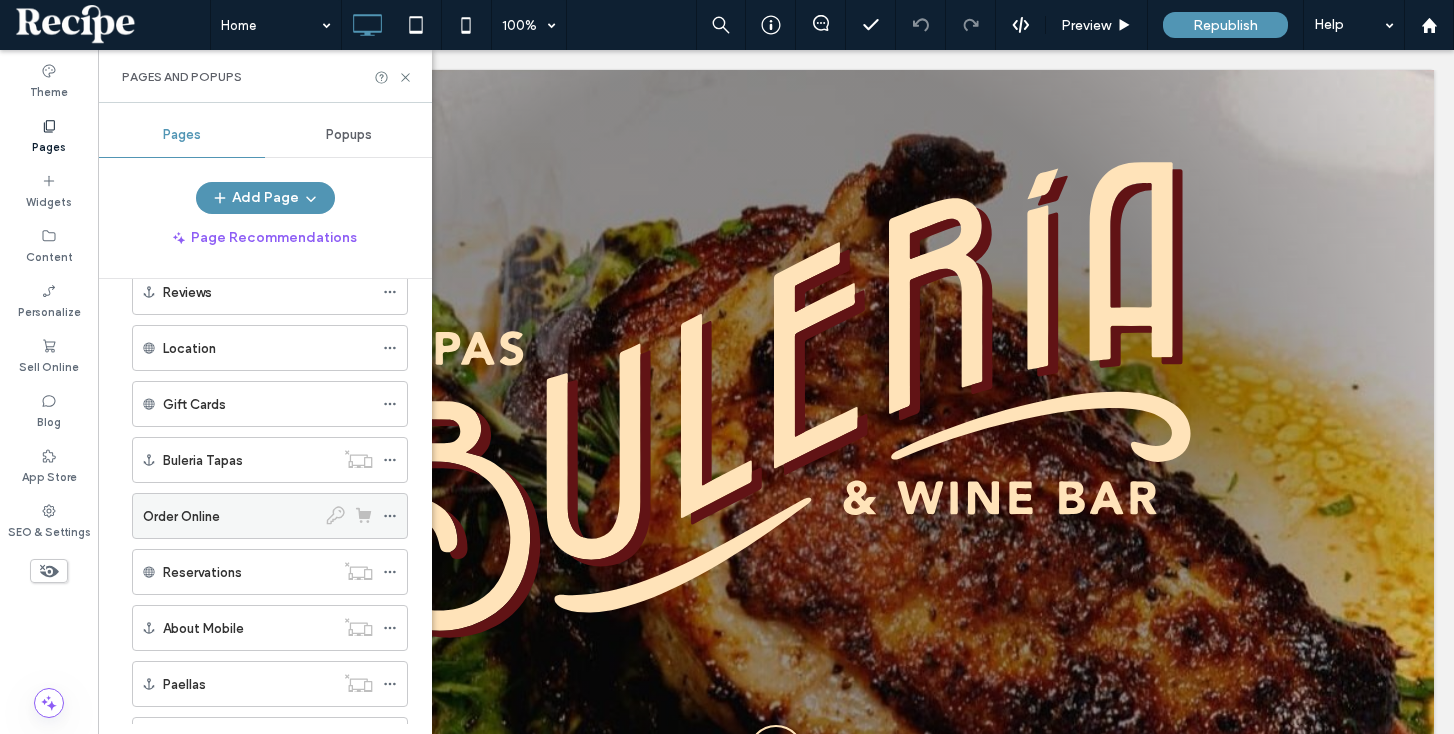 click 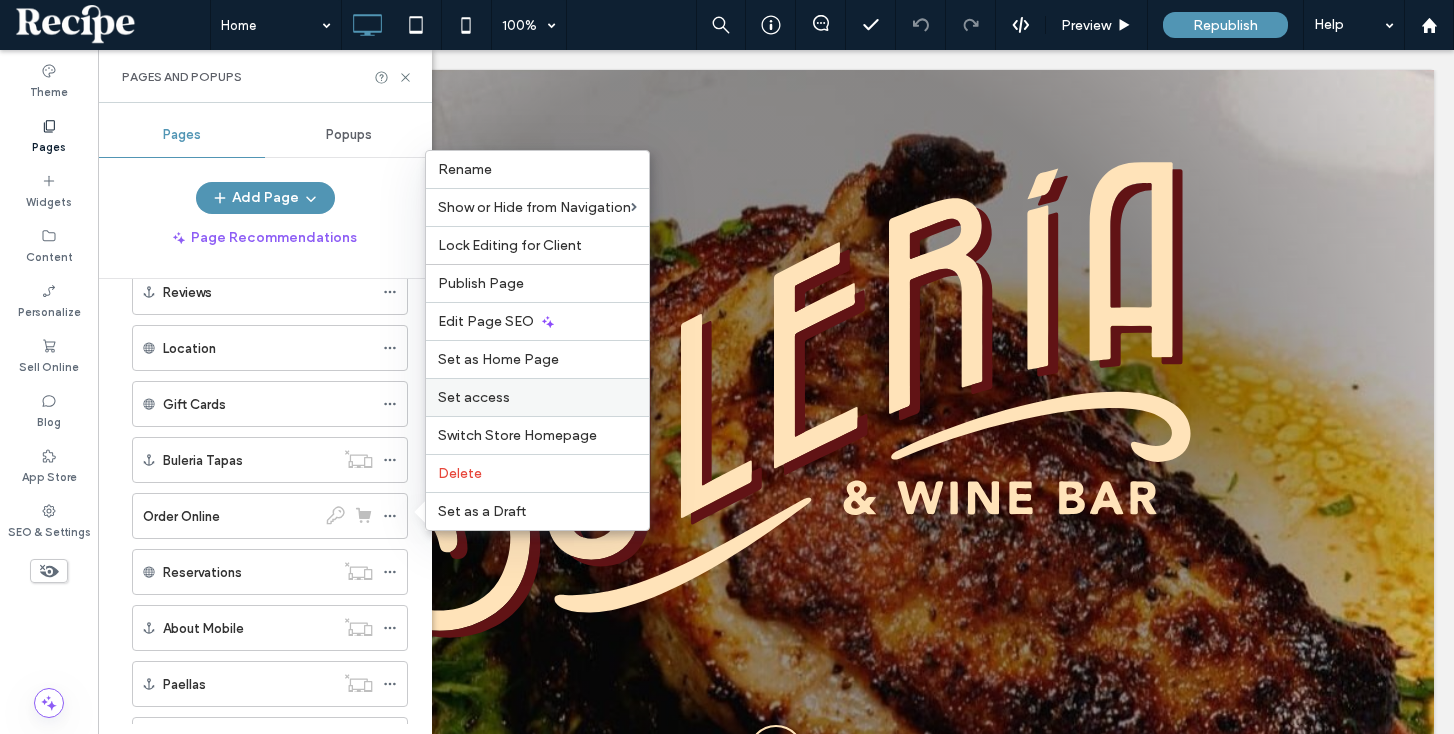 click on "Set access" at bounding box center [537, 397] 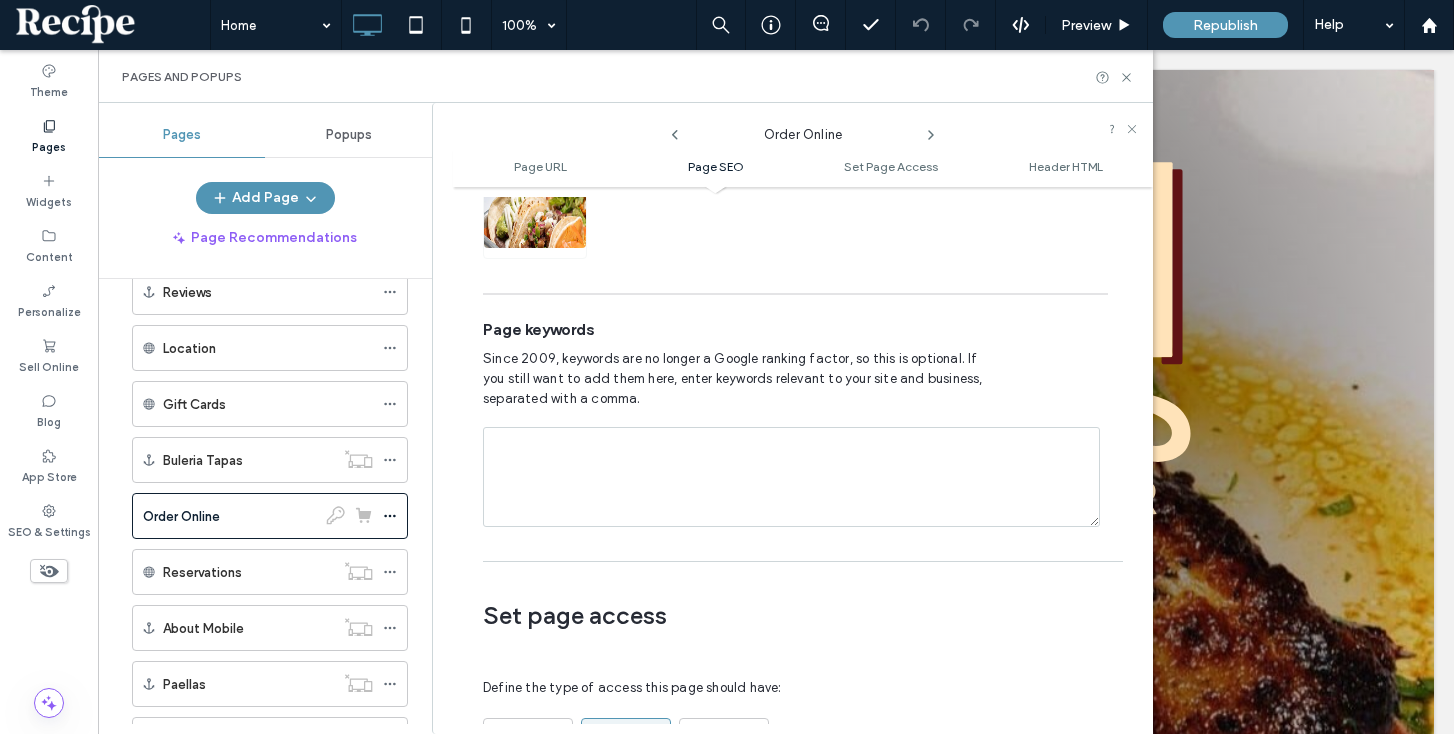 scroll, scrollTop: 1507, scrollLeft: 0, axis: vertical 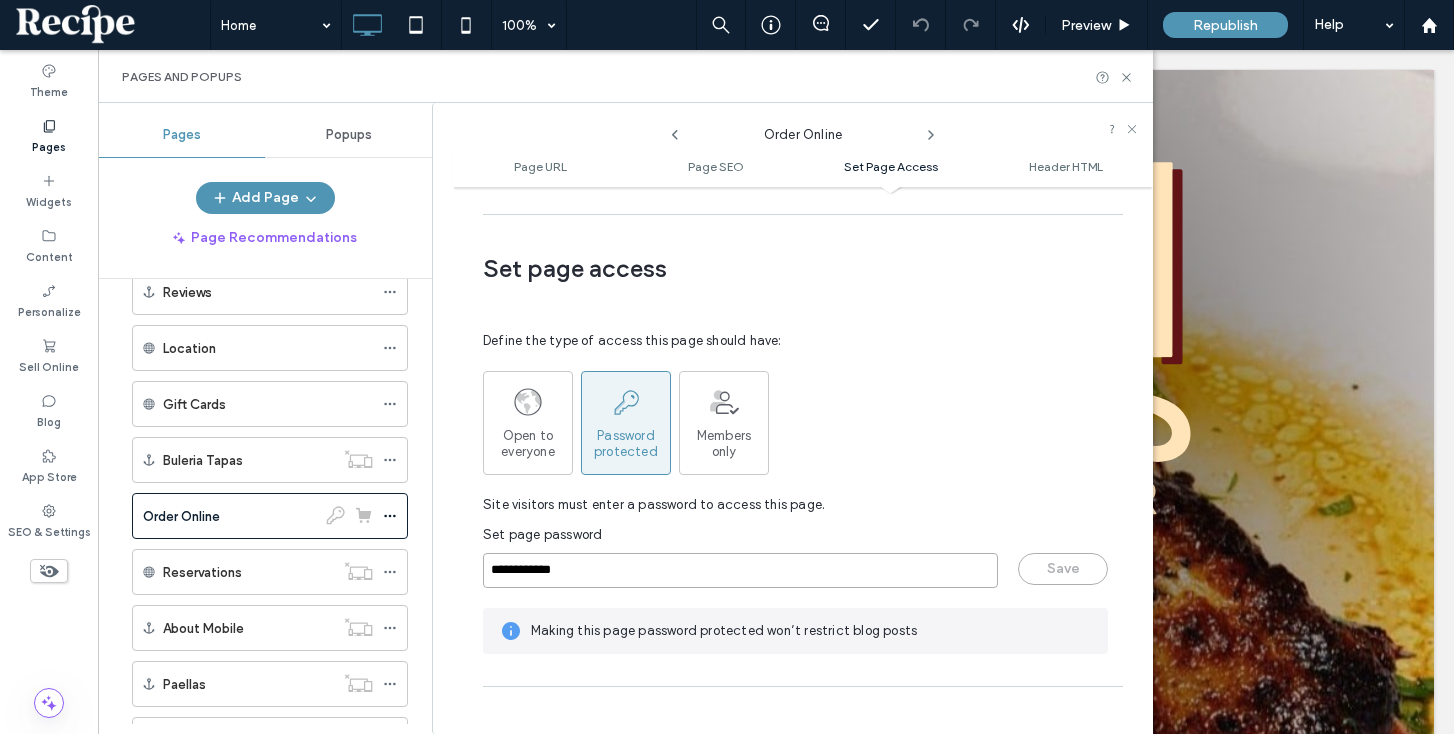 click on "**********" at bounding box center [740, 570] 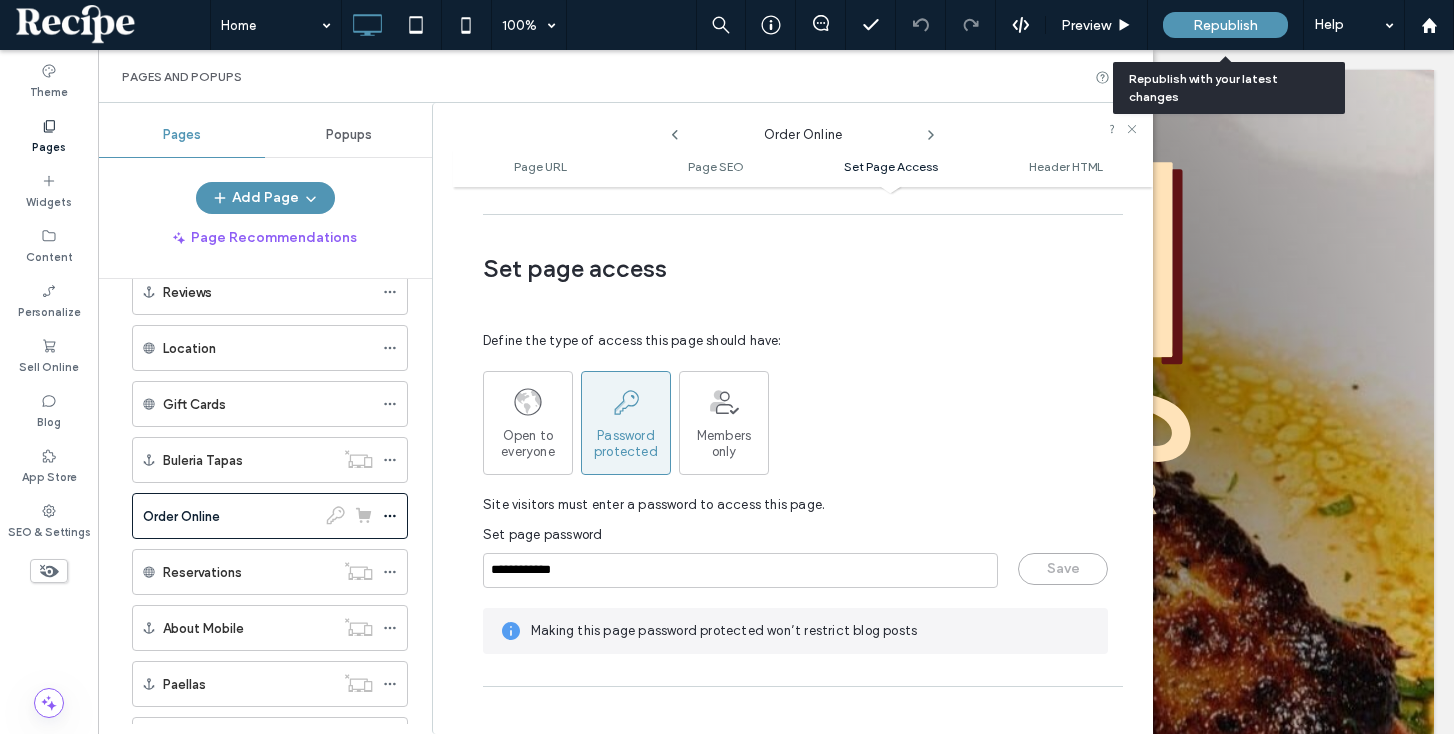 click on "Republish" at bounding box center [1225, 25] 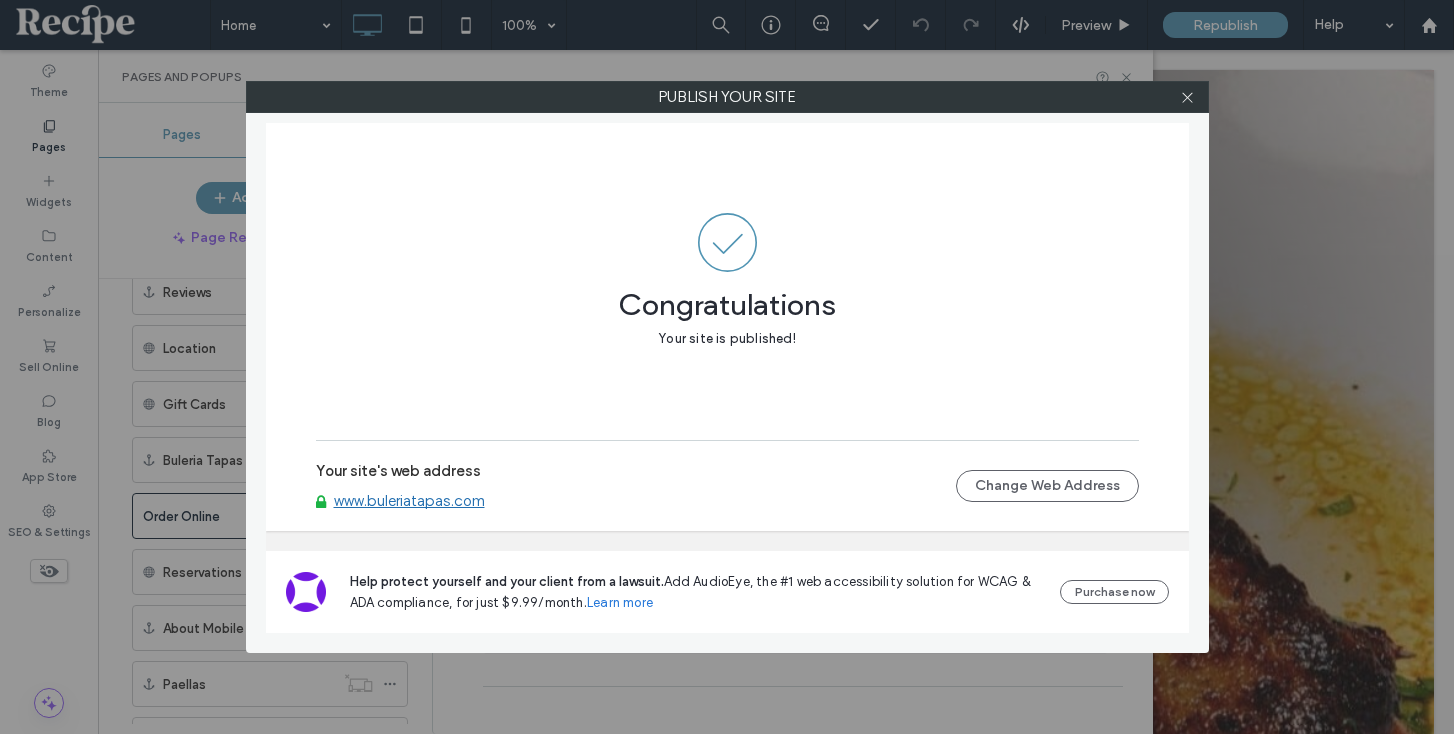 click on "www.buleriatapas.com" at bounding box center [409, 501] 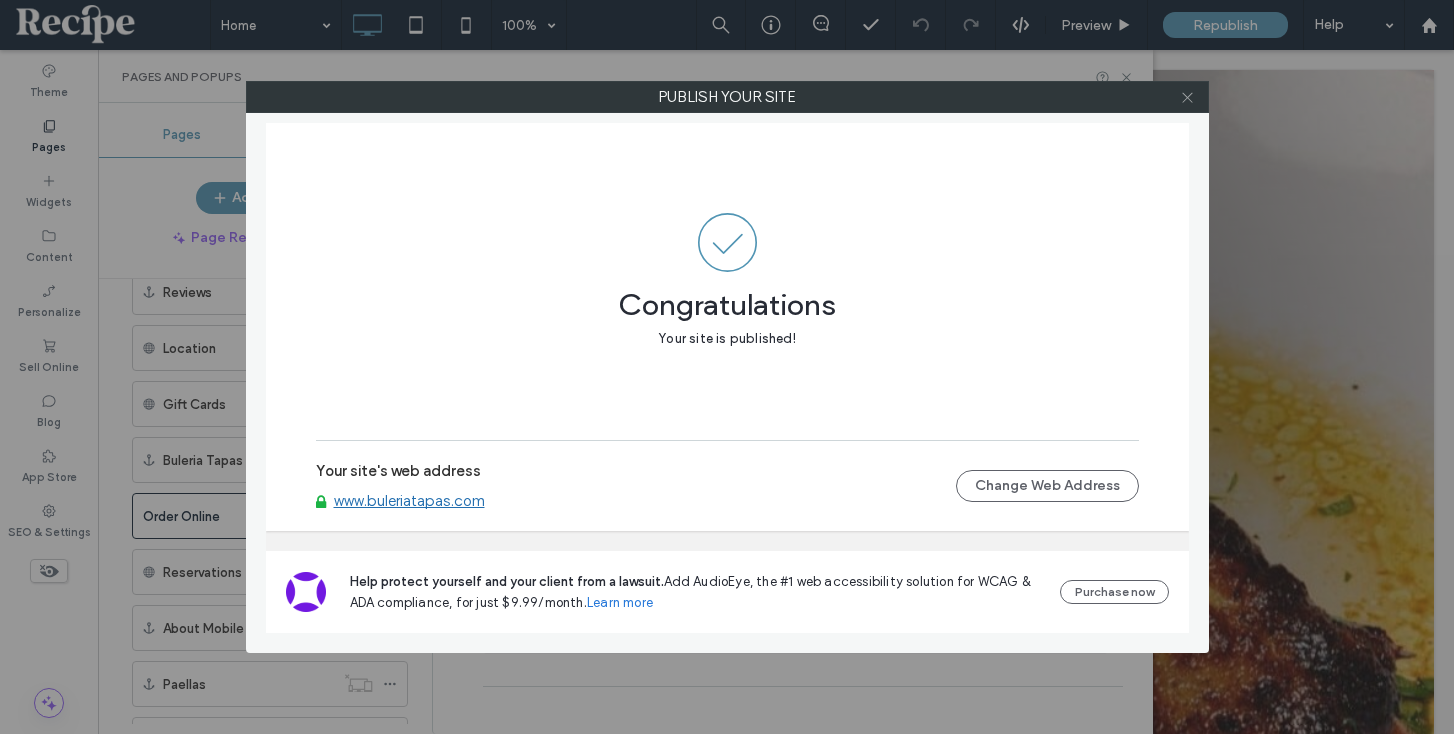 click 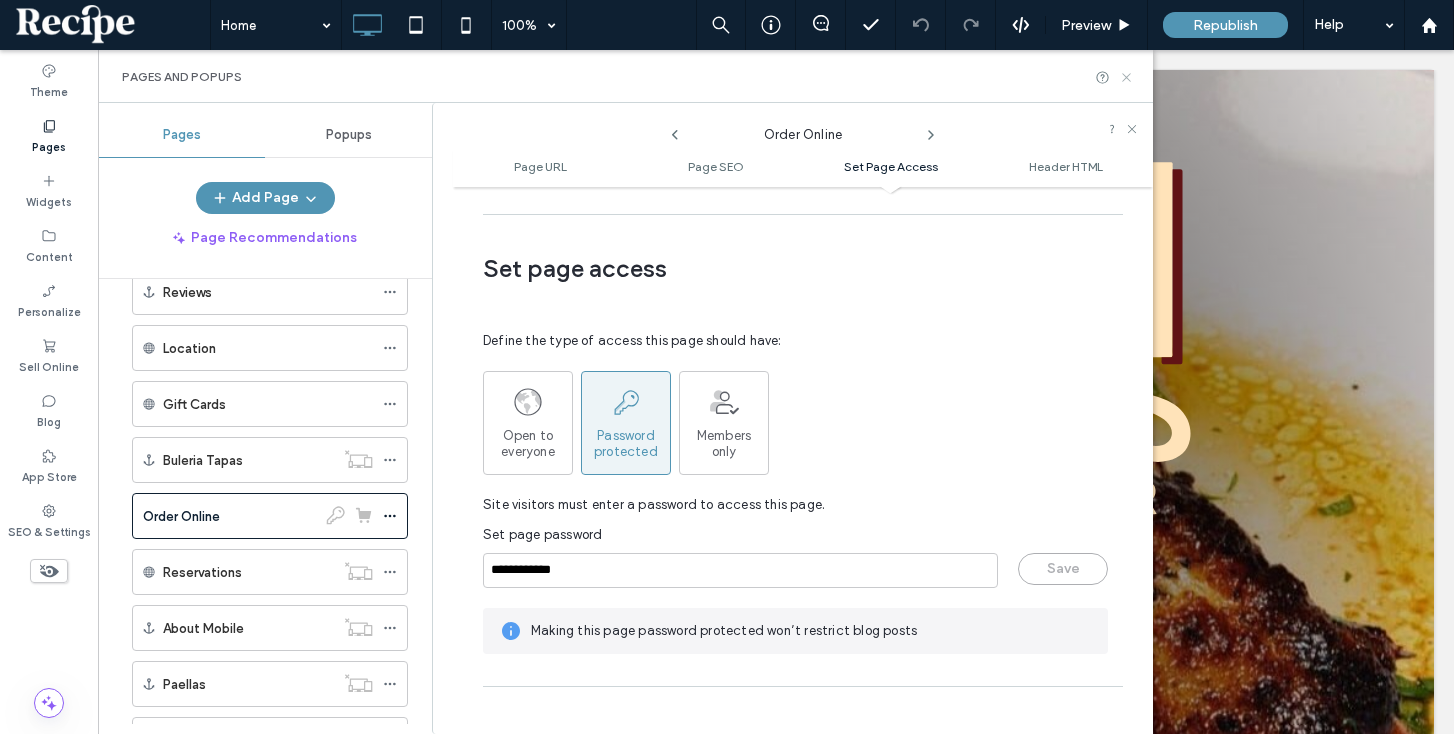 click 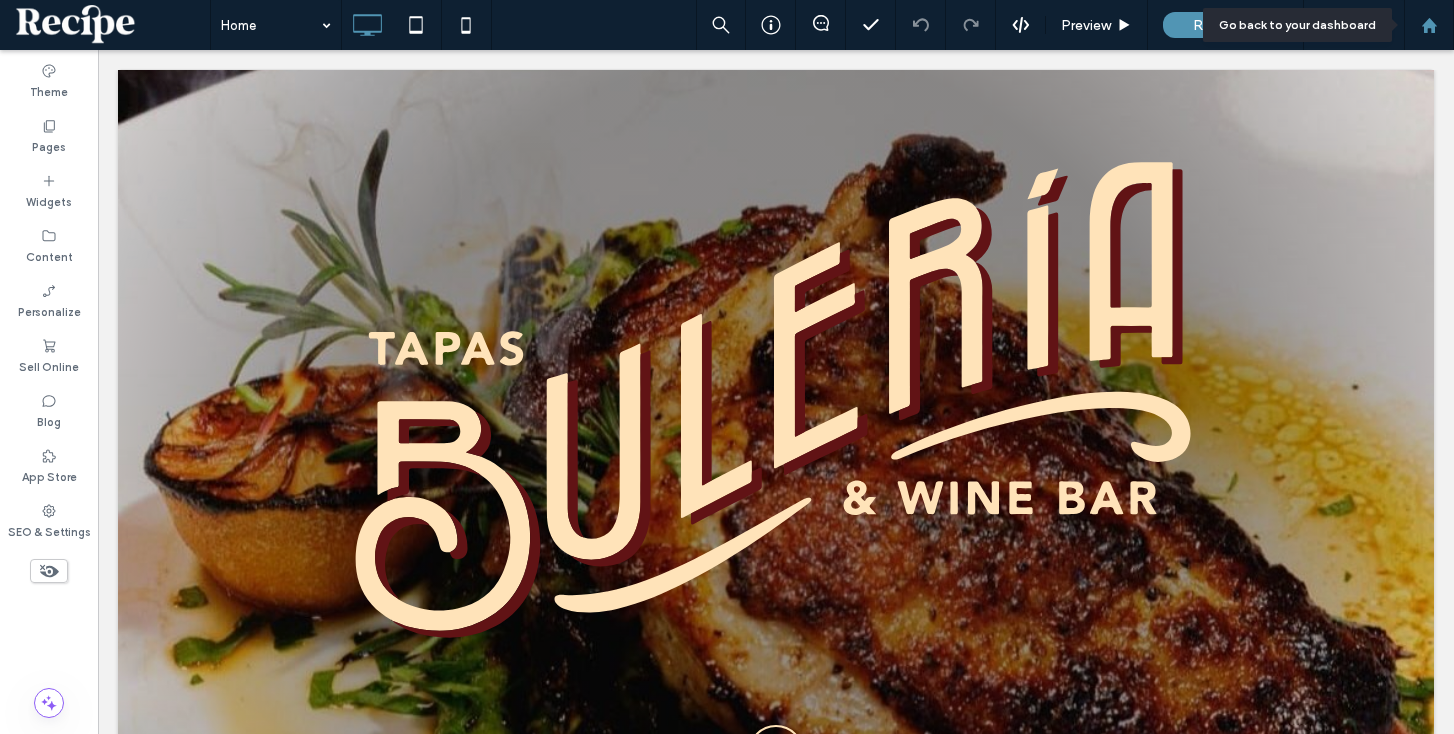 click at bounding box center (1429, 25) 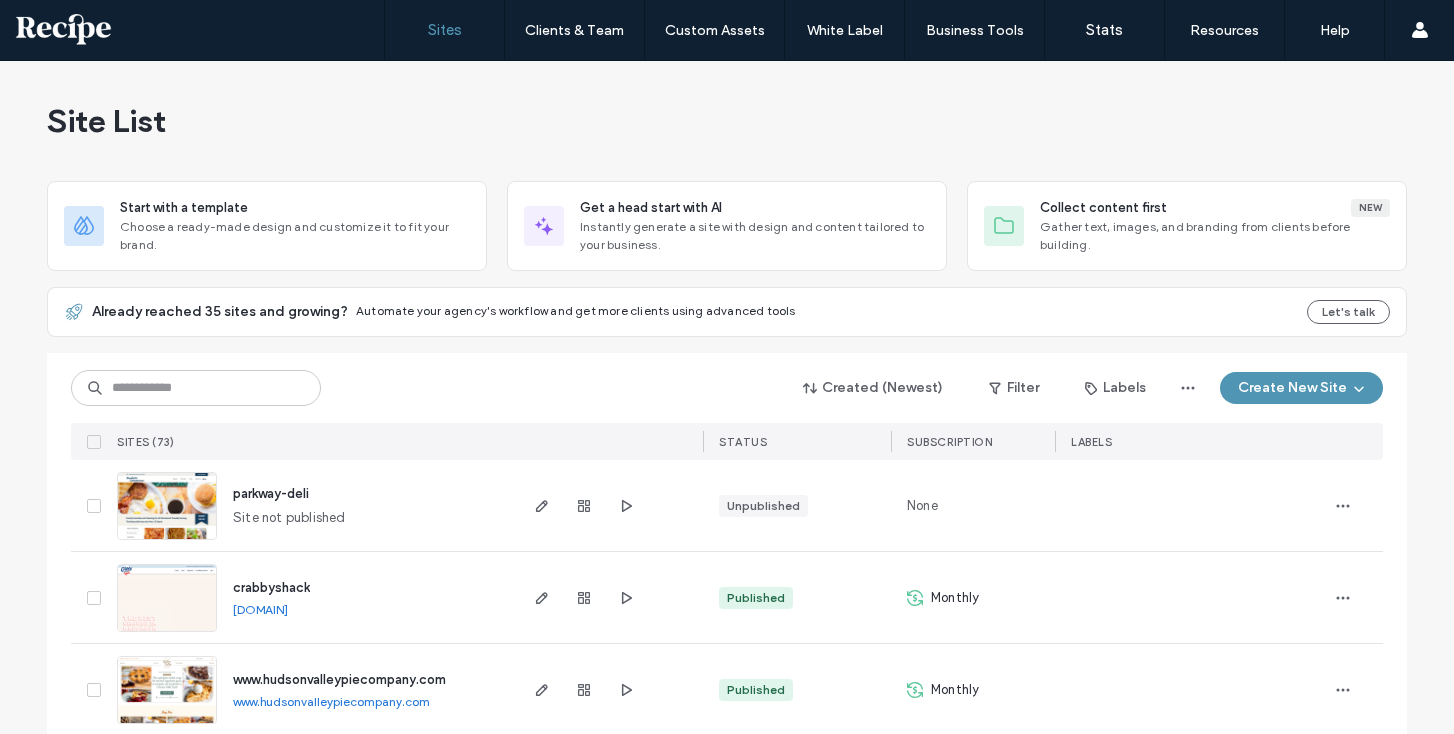 scroll, scrollTop: 0, scrollLeft: 0, axis: both 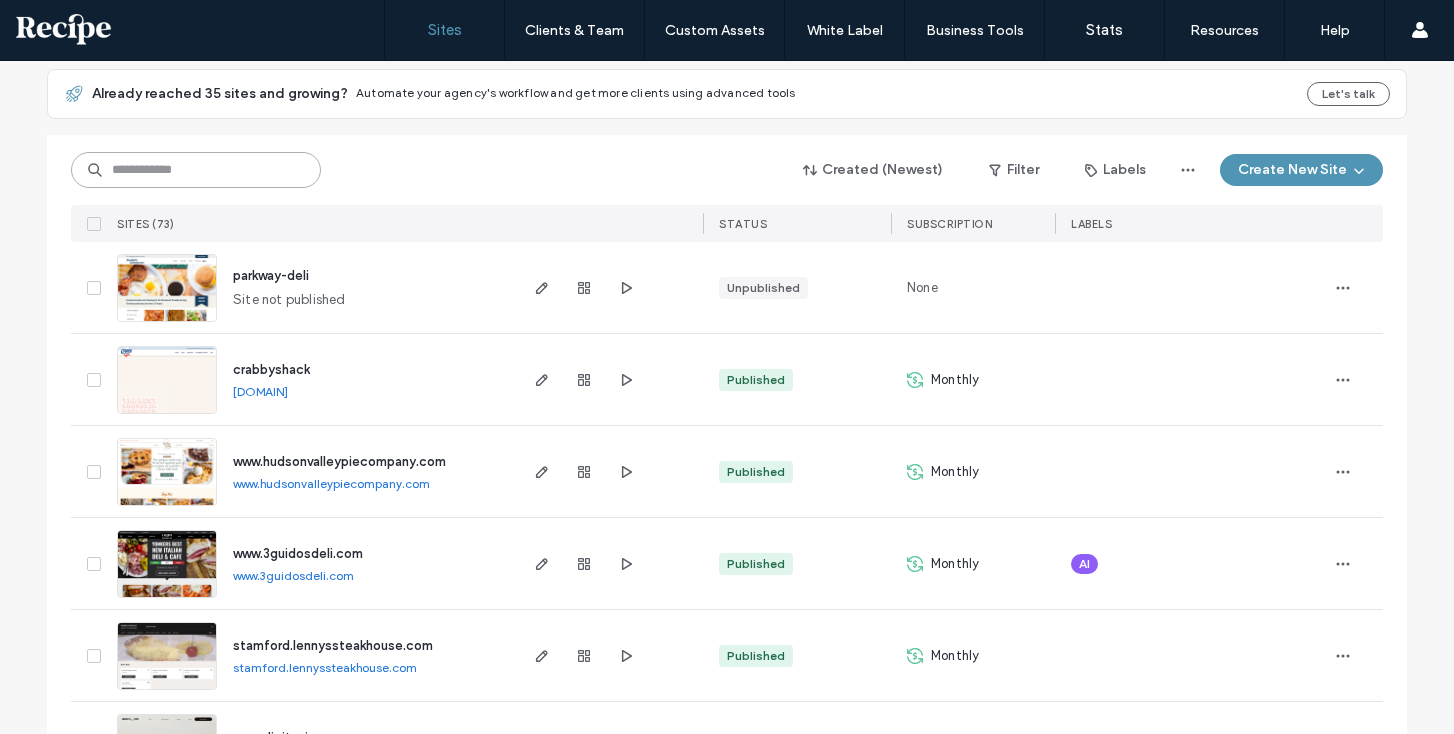 click at bounding box center (196, 170) 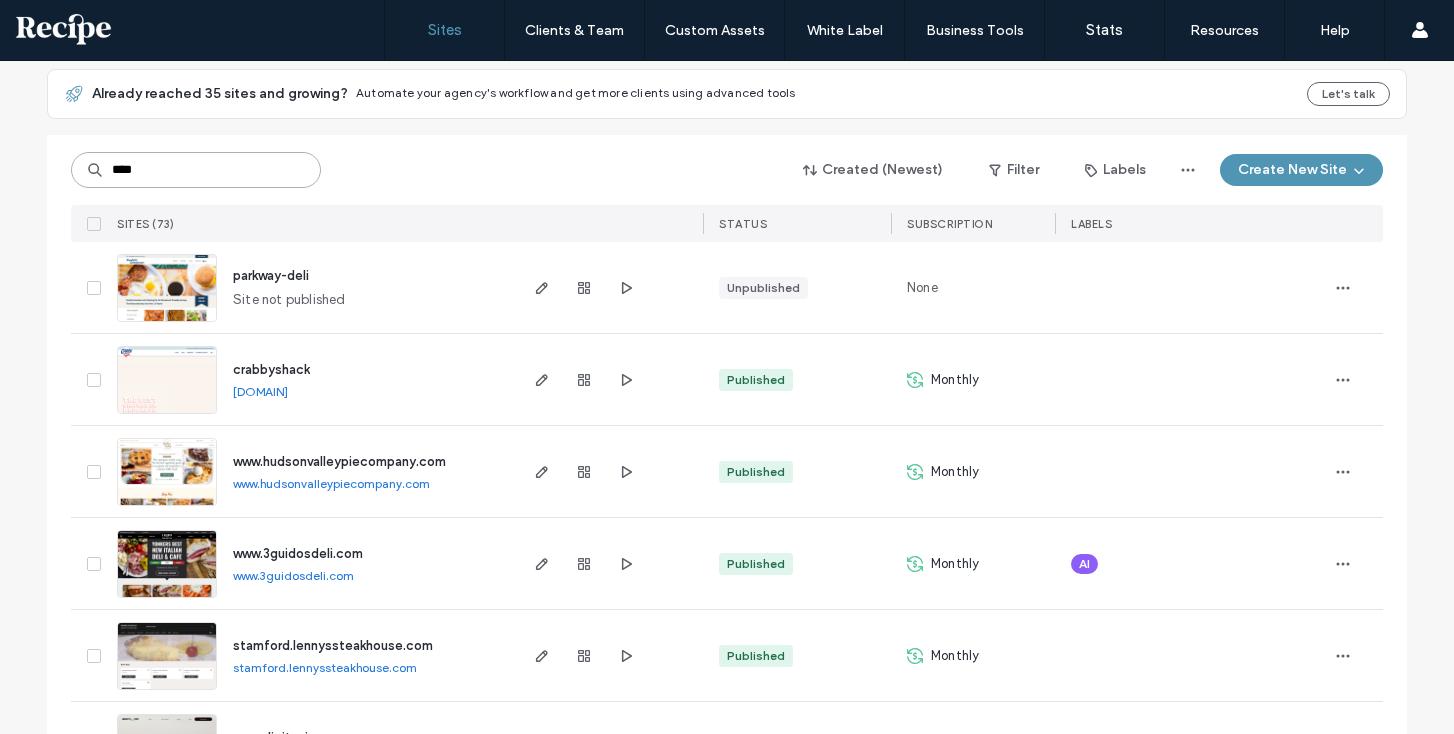 type on "****" 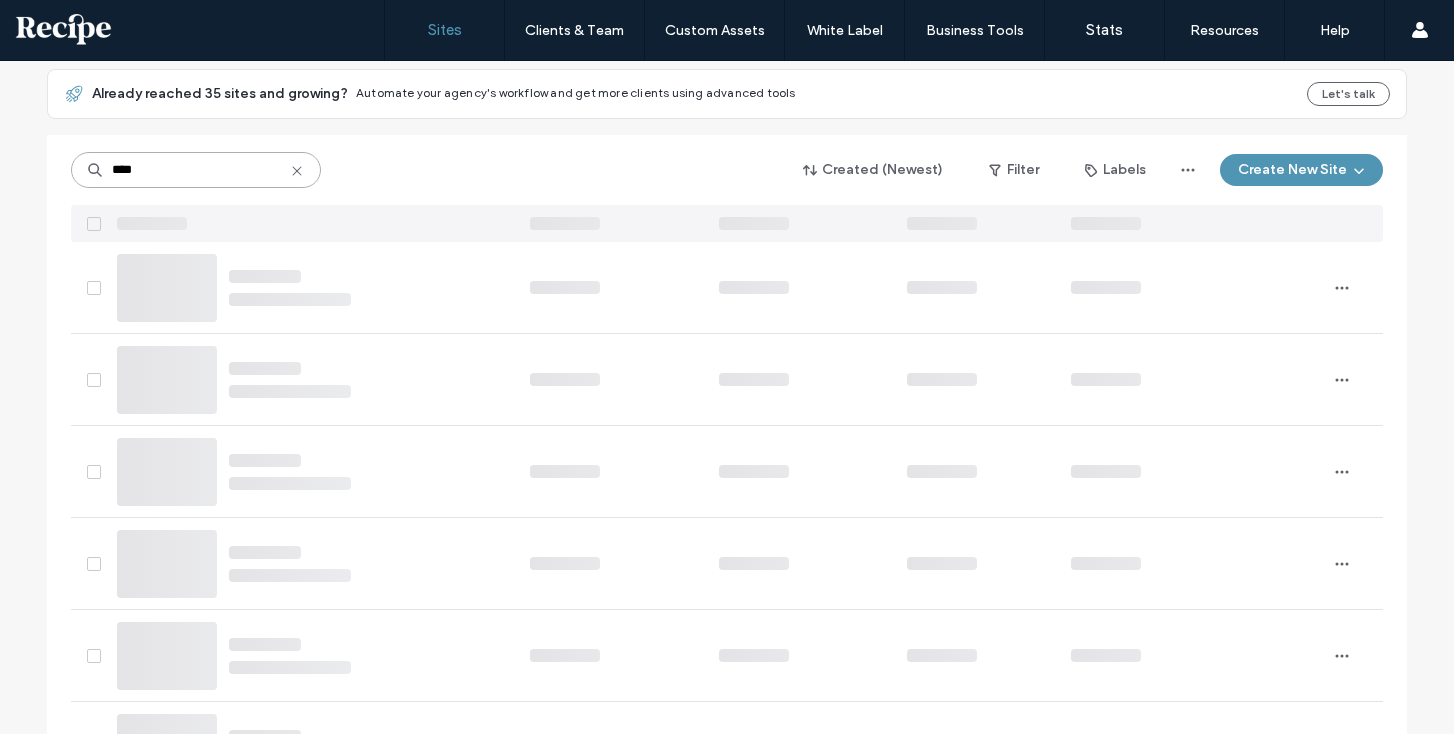 scroll, scrollTop: 26, scrollLeft: 0, axis: vertical 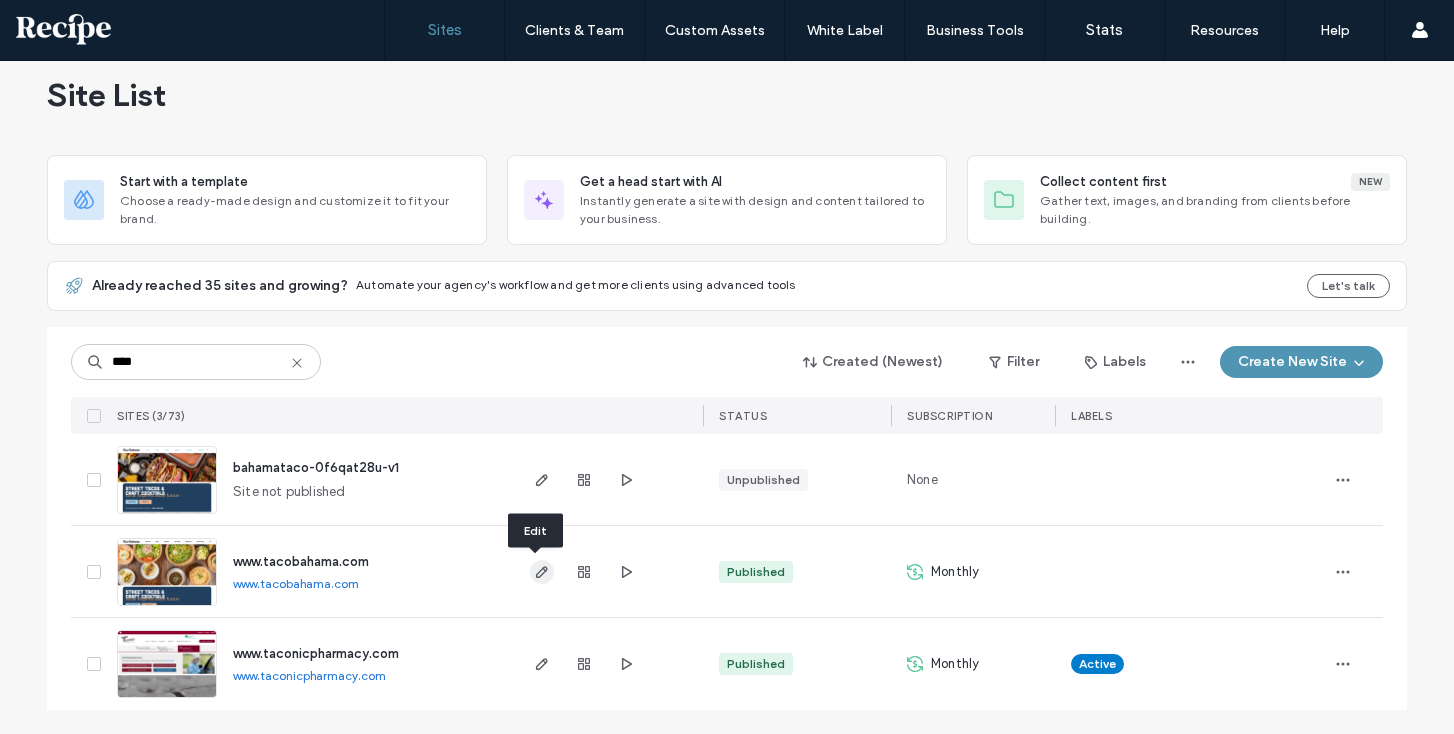 click 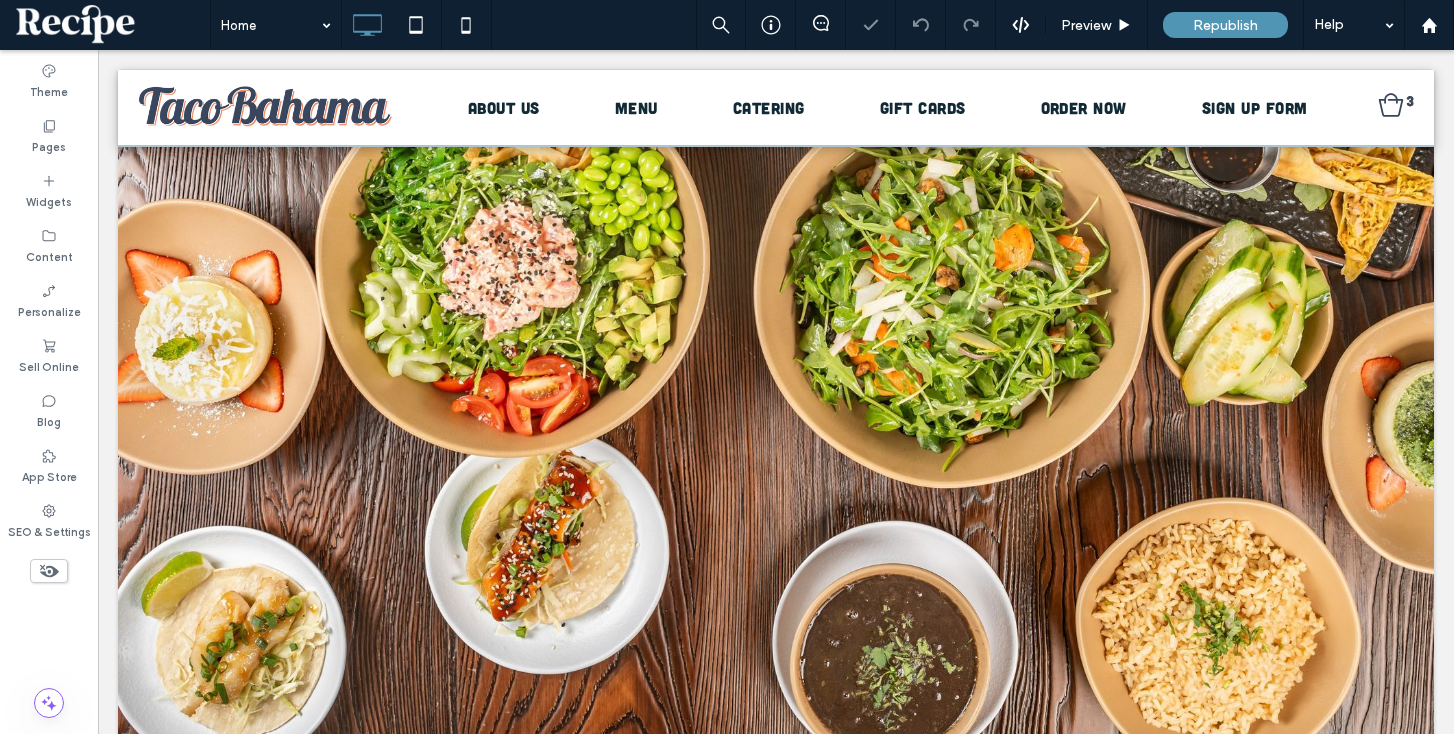scroll, scrollTop: 0, scrollLeft: 0, axis: both 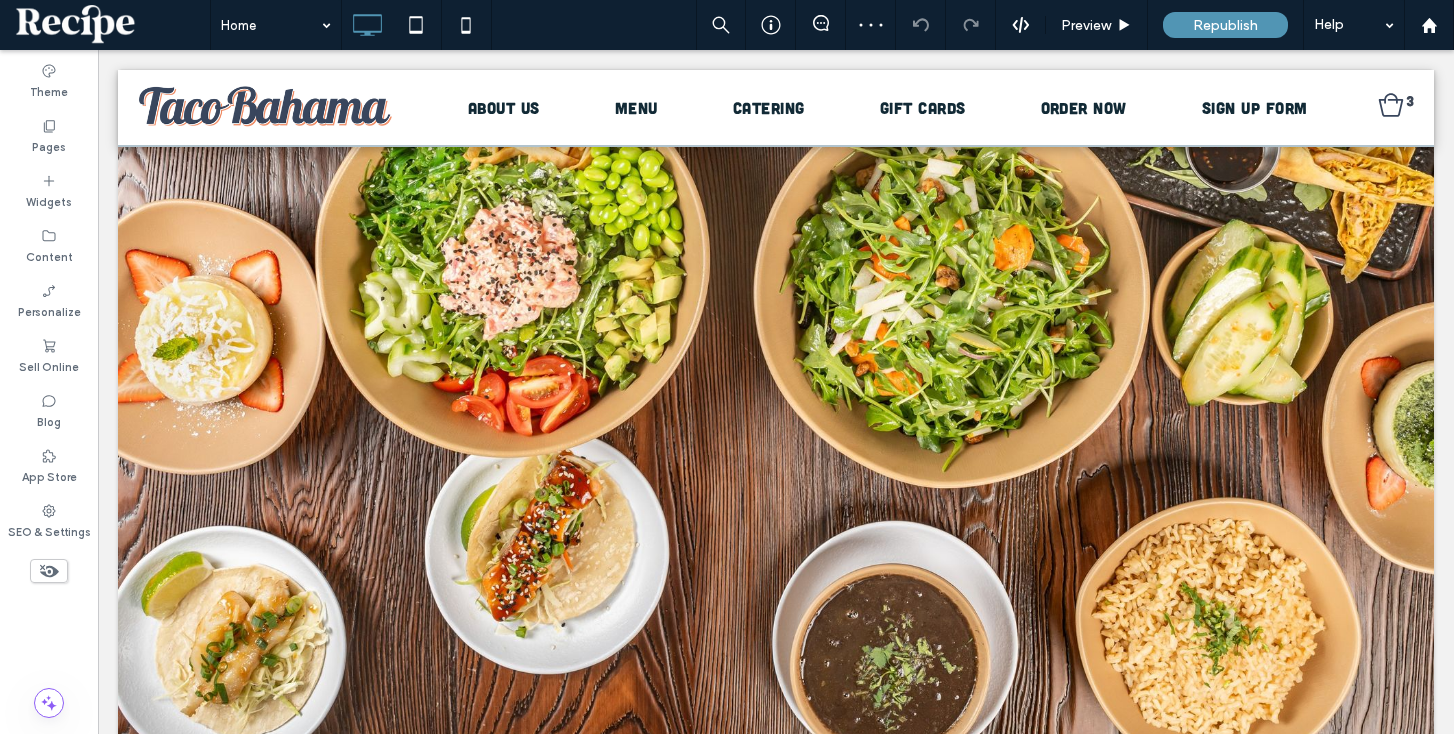 click on "Sell Online" at bounding box center (49, 365) 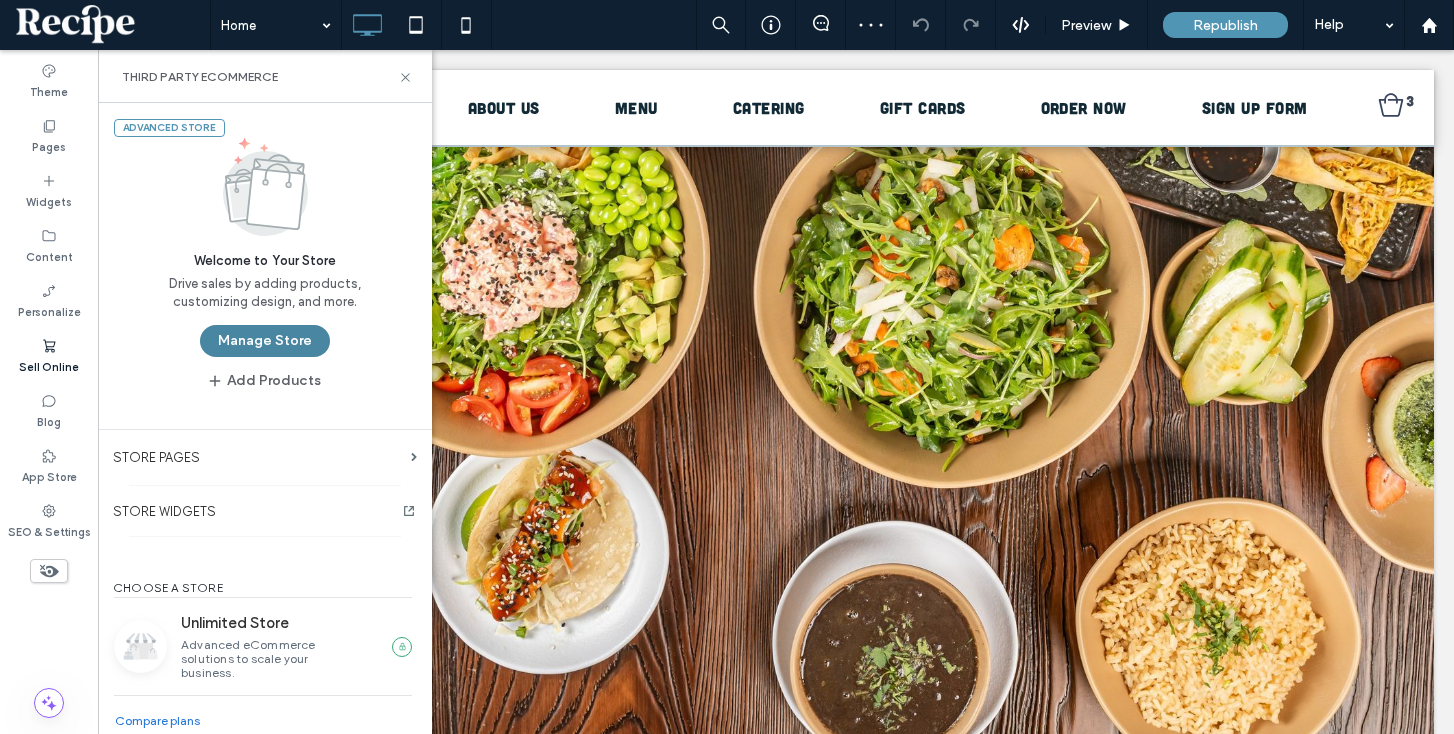 click on "Manage Store" at bounding box center (265, 341) 